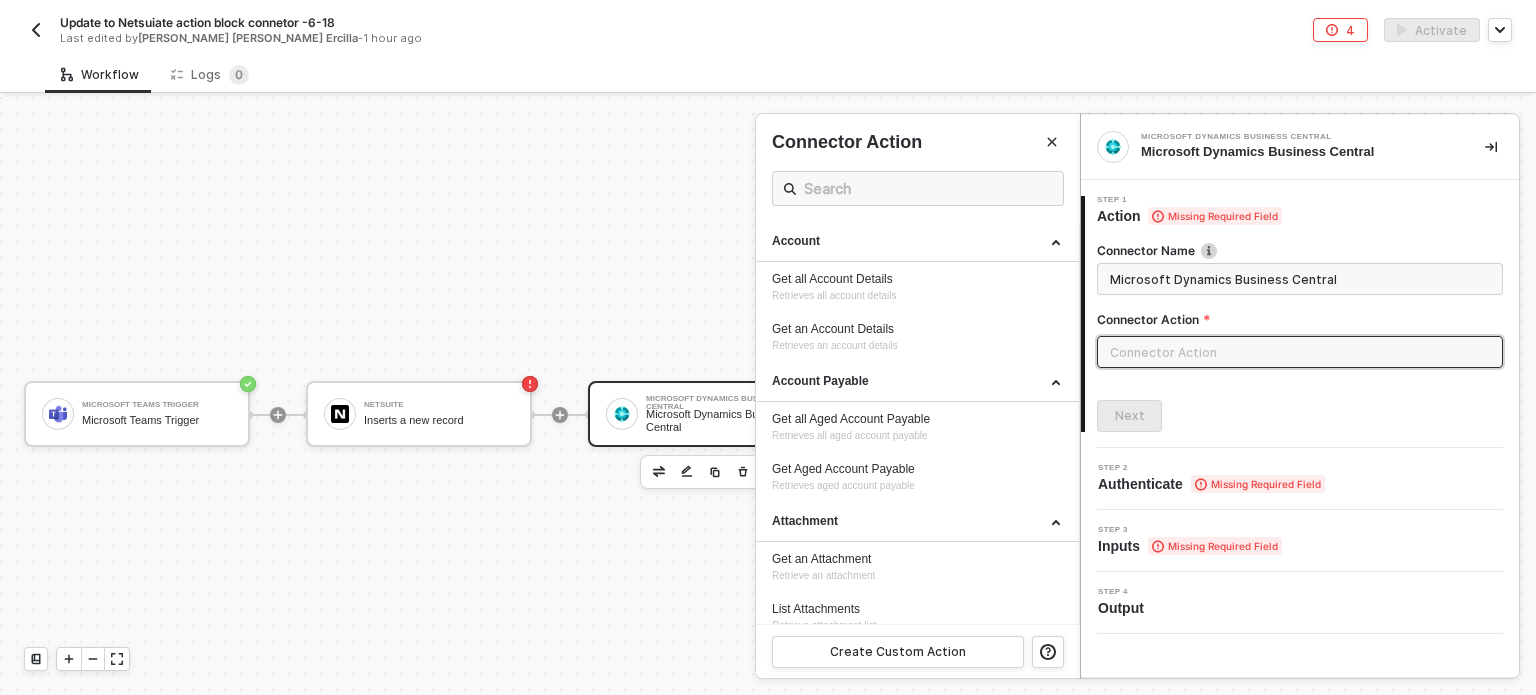scroll, scrollTop: 0, scrollLeft: 0, axis: both 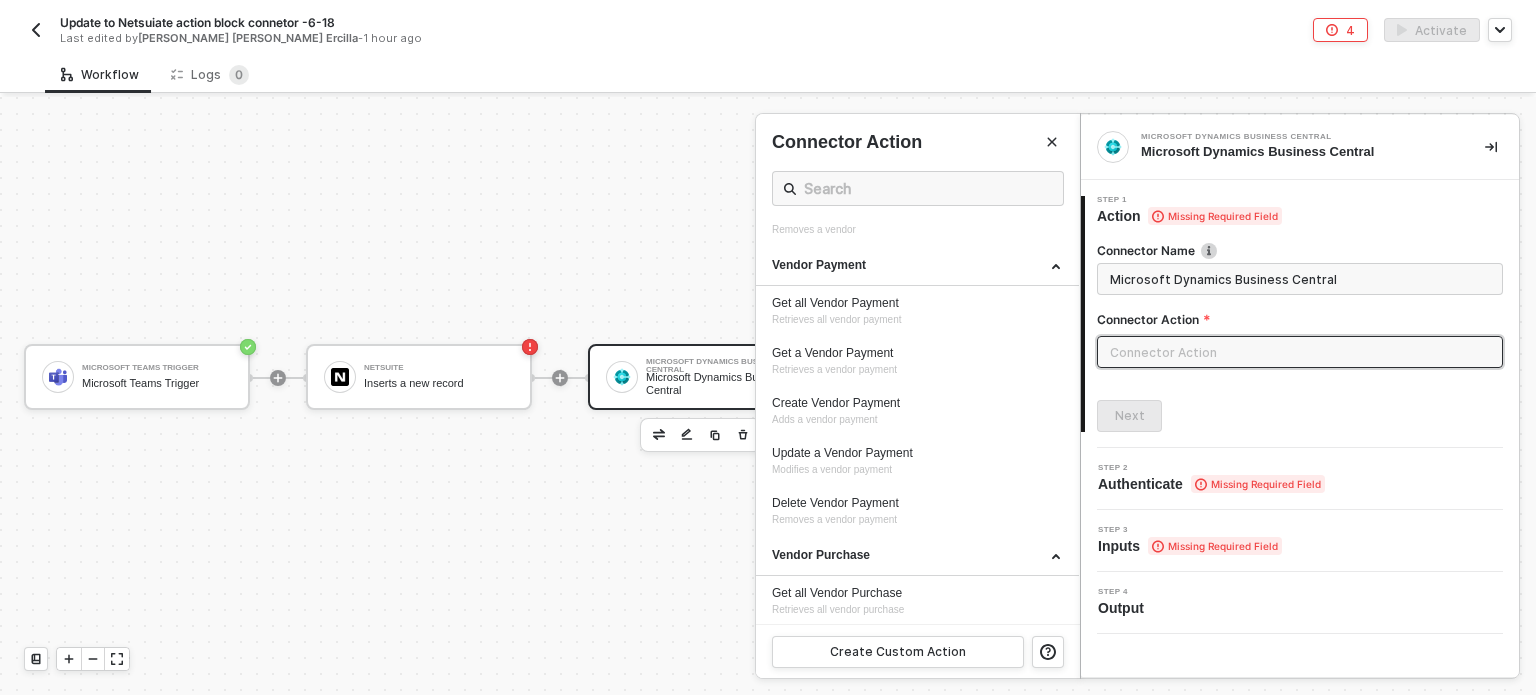 click at bounding box center (768, 396) 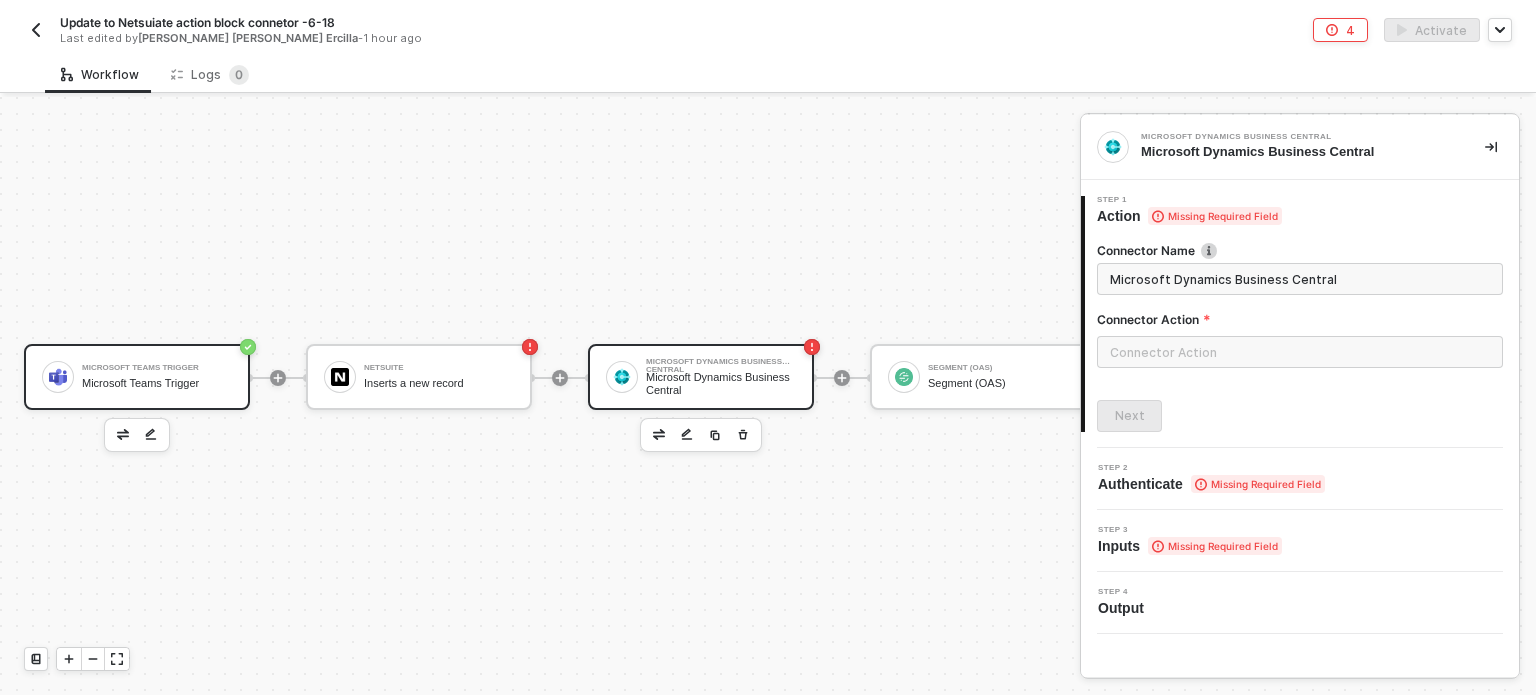 click on "Microsoft Teams Trigger Microsoft Teams Trigger" at bounding box center [157, 377] 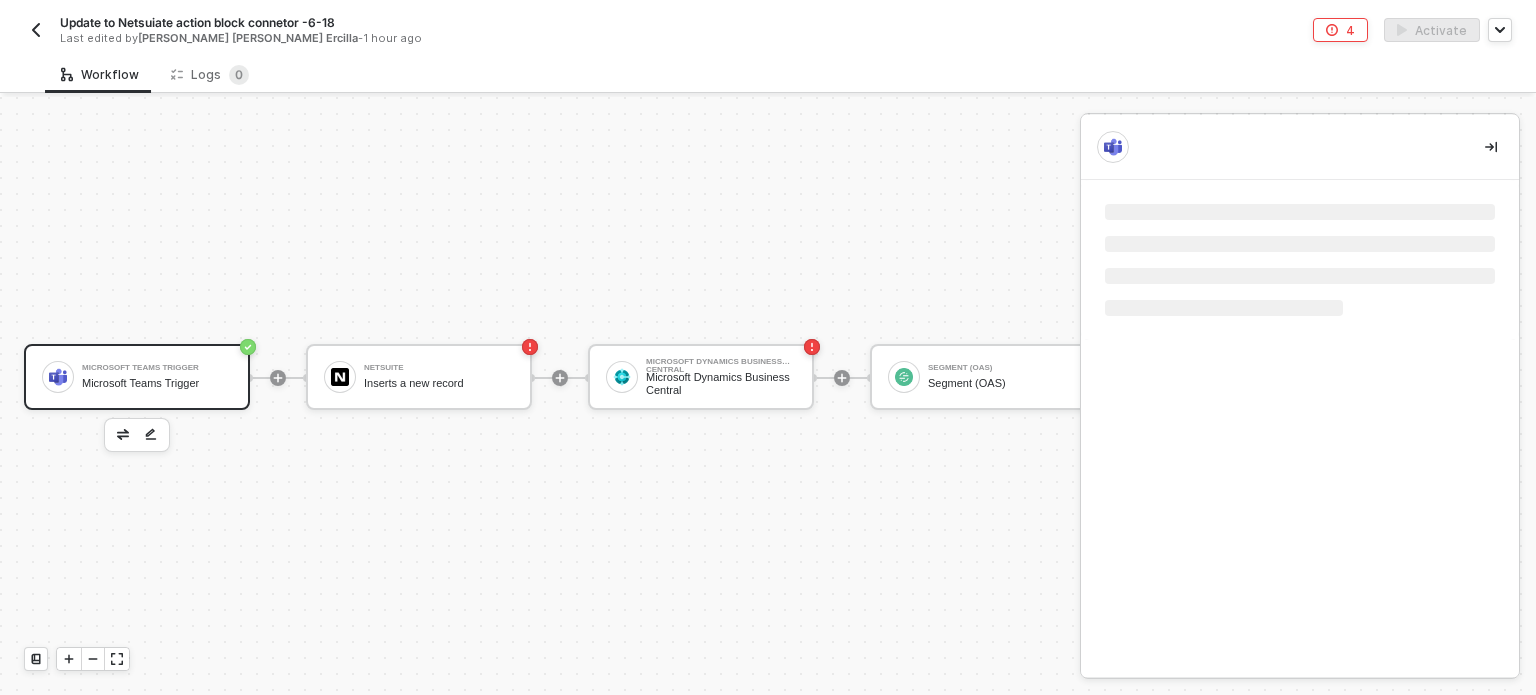 click at bounding box center (123, 435) 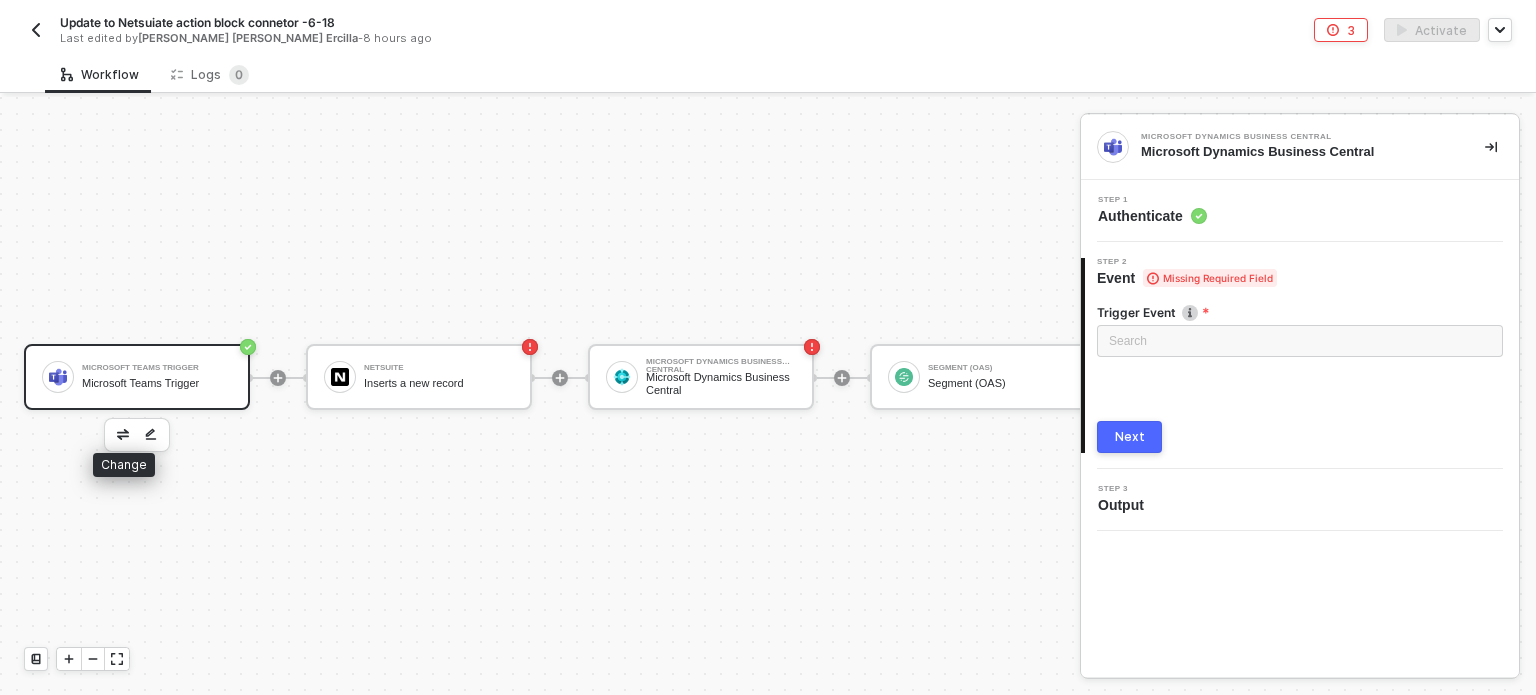 click at bounding box center (123, 435) 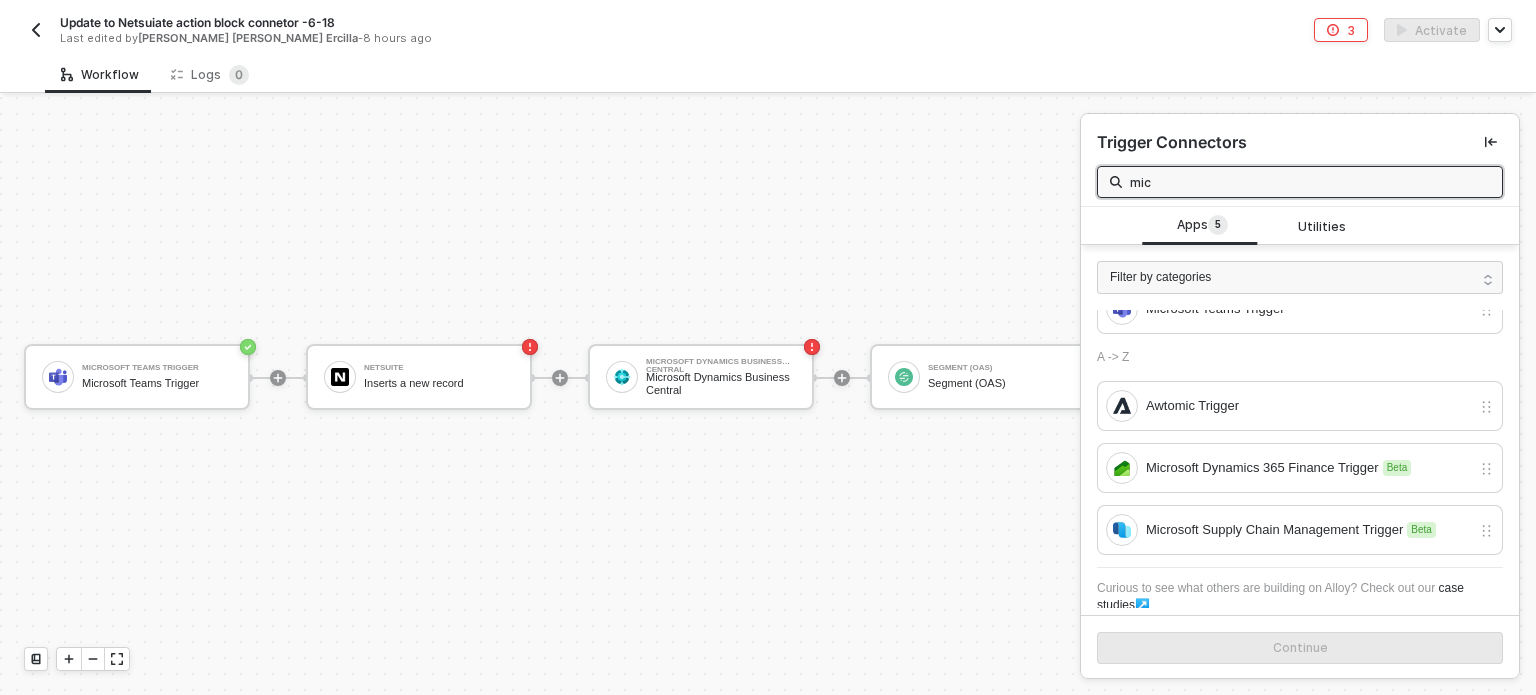 scroll, scrollTop: 134, scrollLeft: 0, axis: vertical 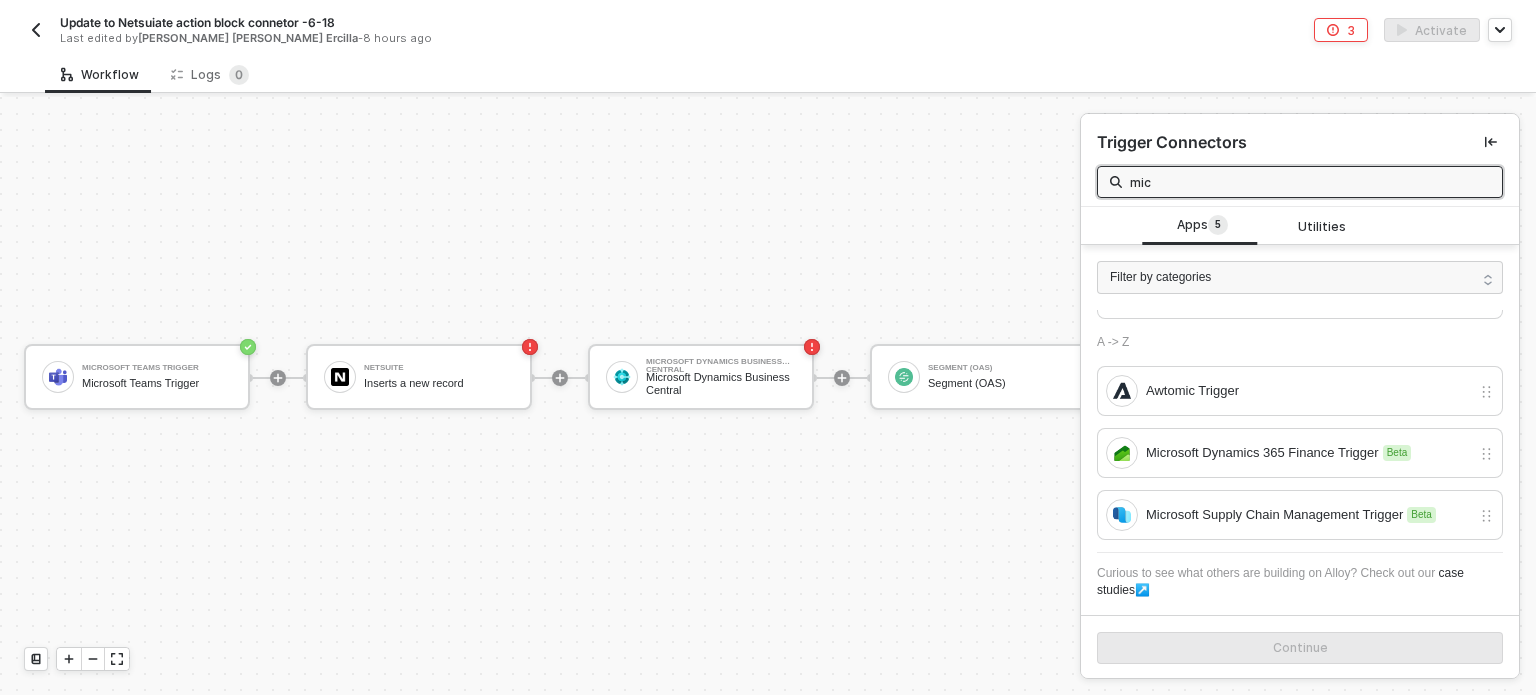 type on "mic" 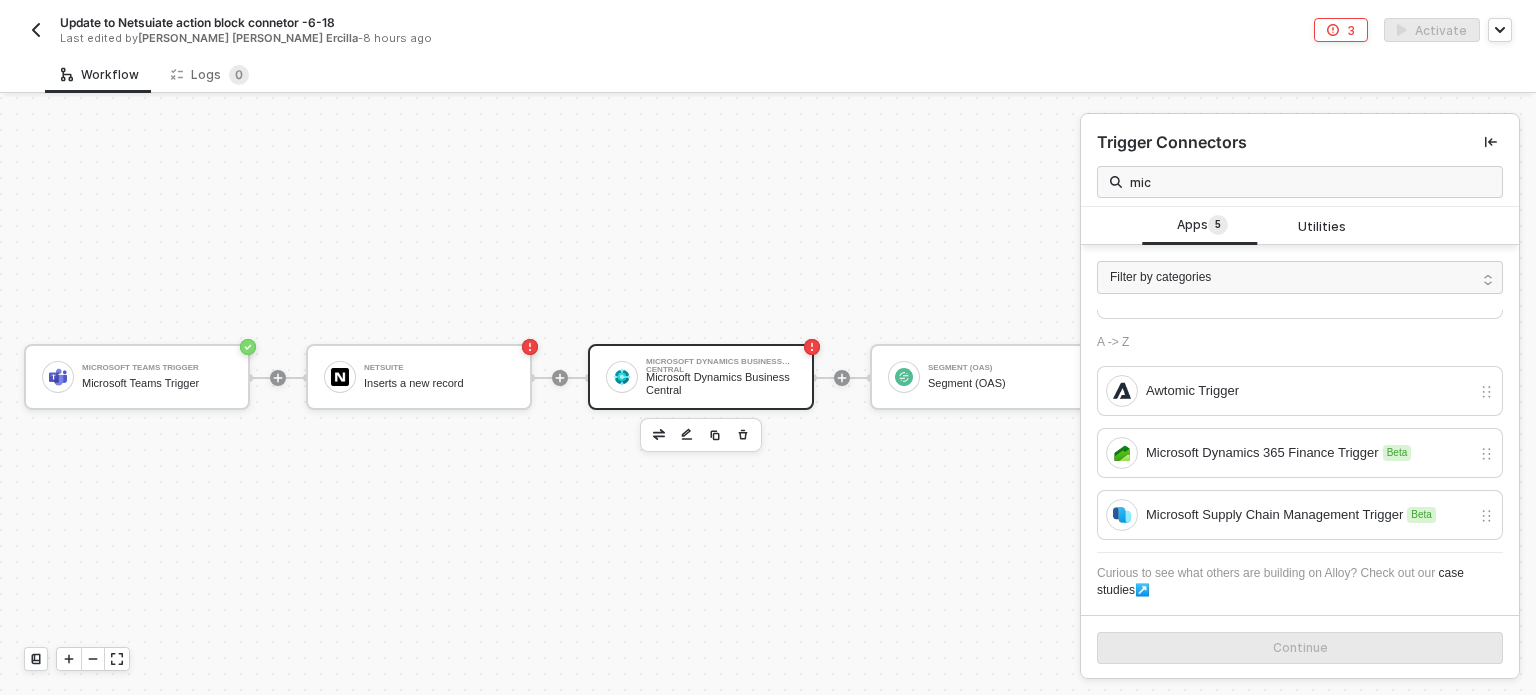 click on "Microsoft Dynamics Business Central Microsoft Dynamics Business Central" at bounding box center (701, 377) 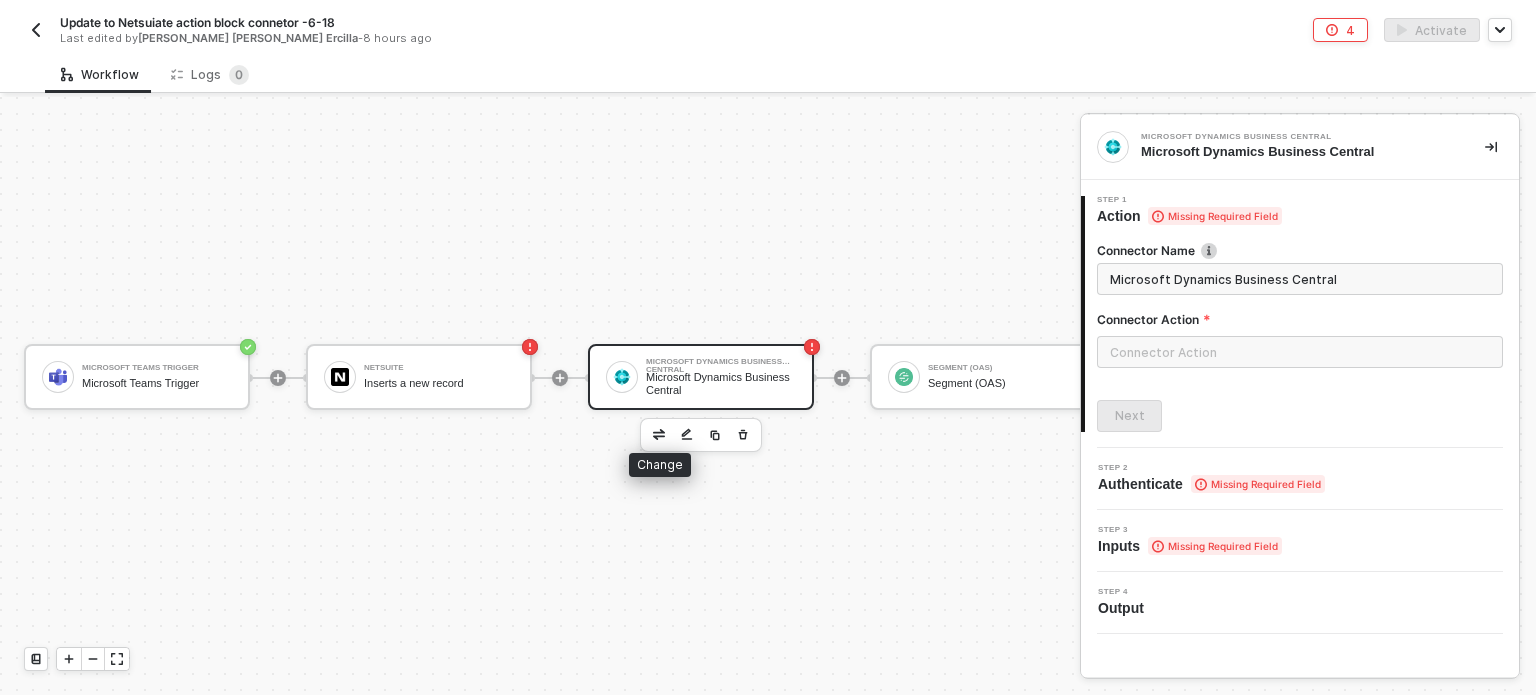 click at bounding box center [659, 434] 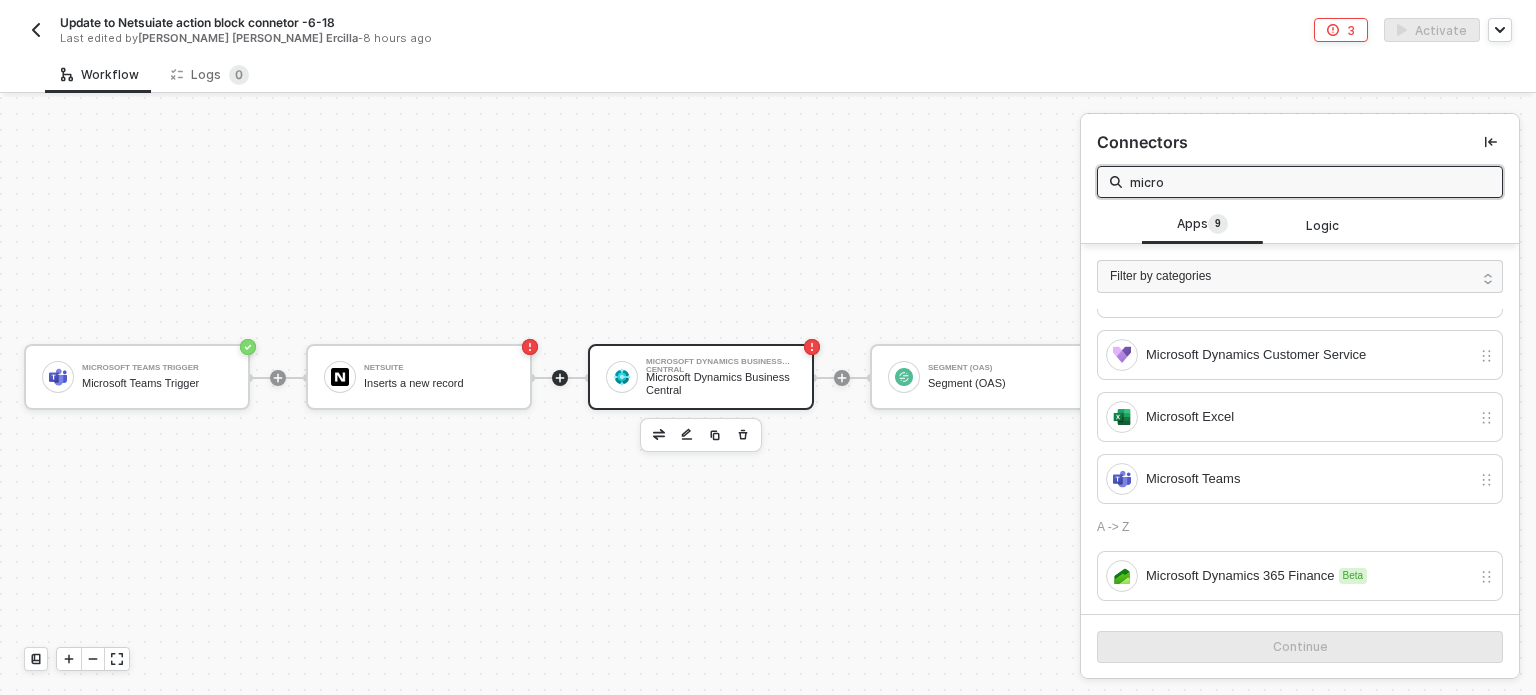 scroll, scrollTop: 0, scrollLeft: 0, axis: both 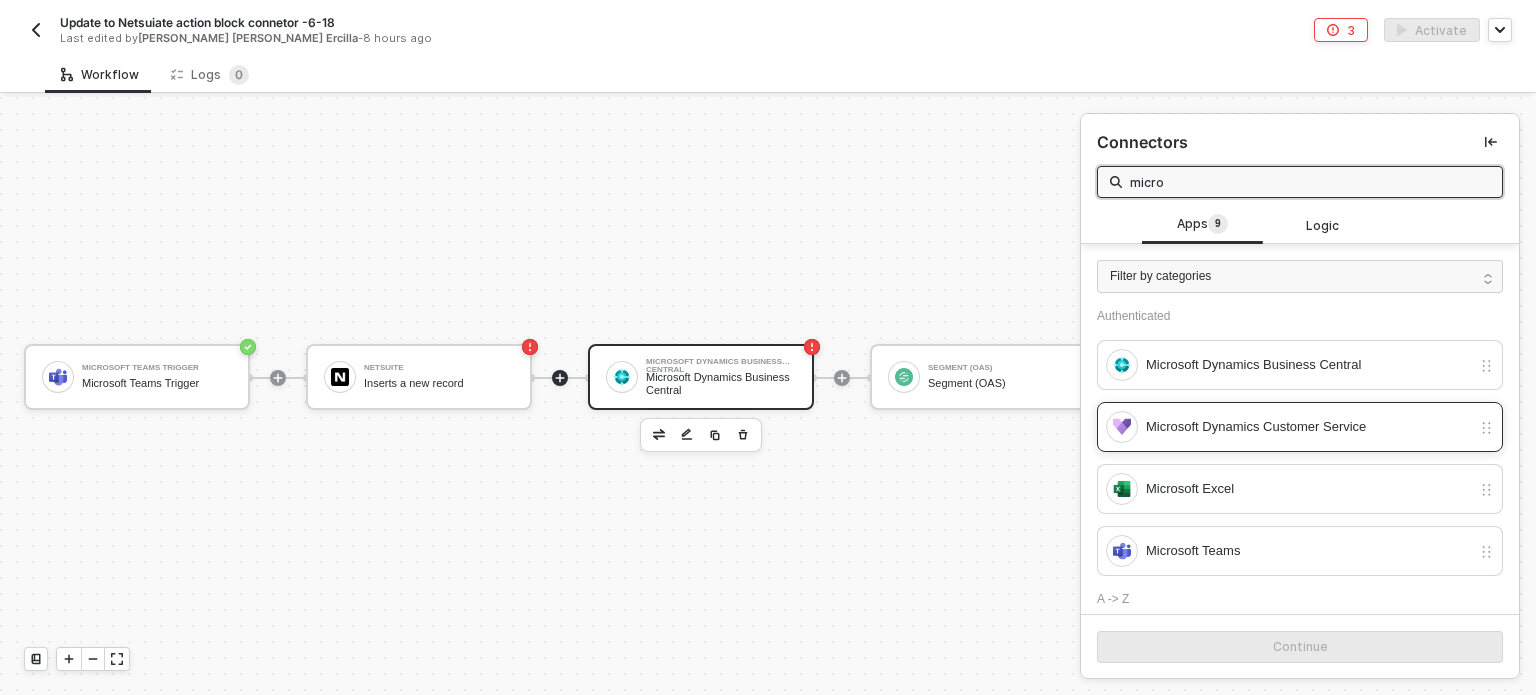 type on "micro" 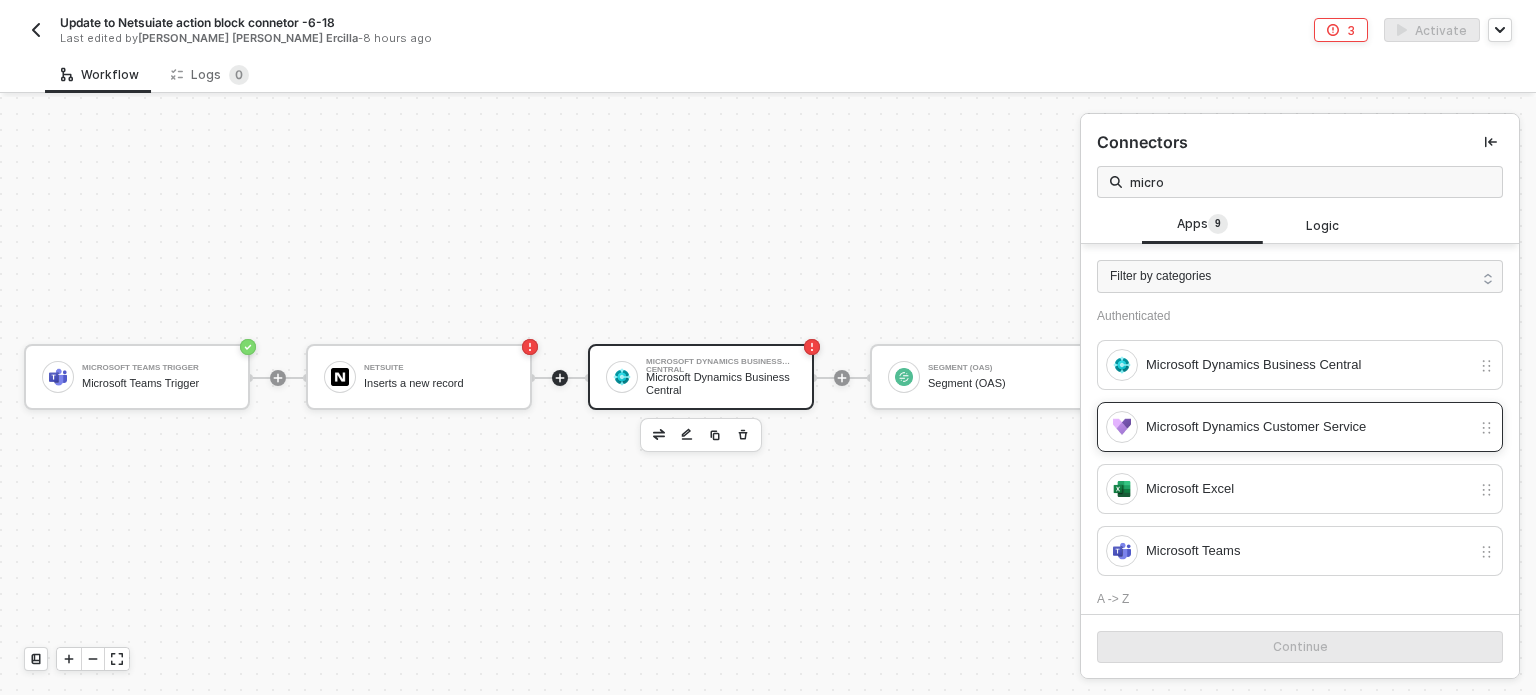 click on "Microsoft Dynamics Customer Service" at bounding box center (1288, 427) 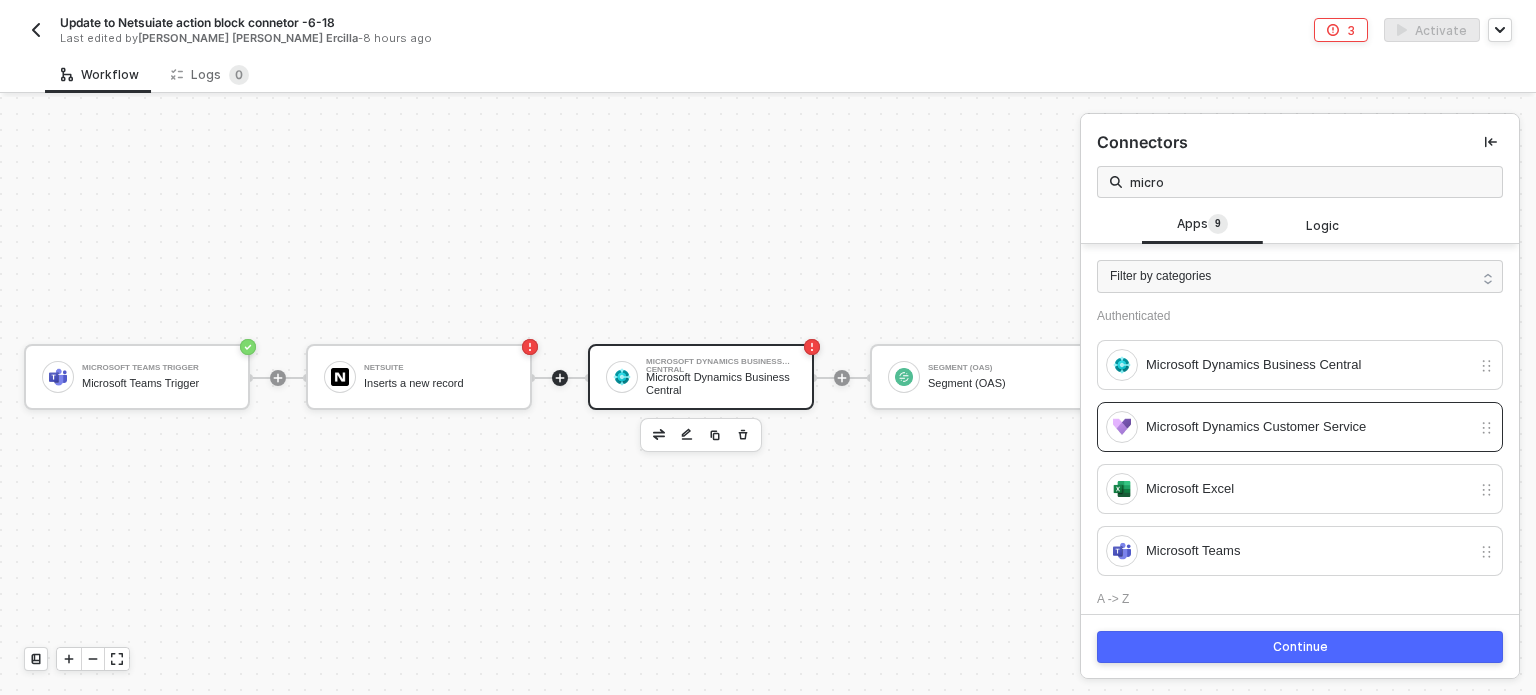 click on "Continue" at bounding box center [1300, 647] 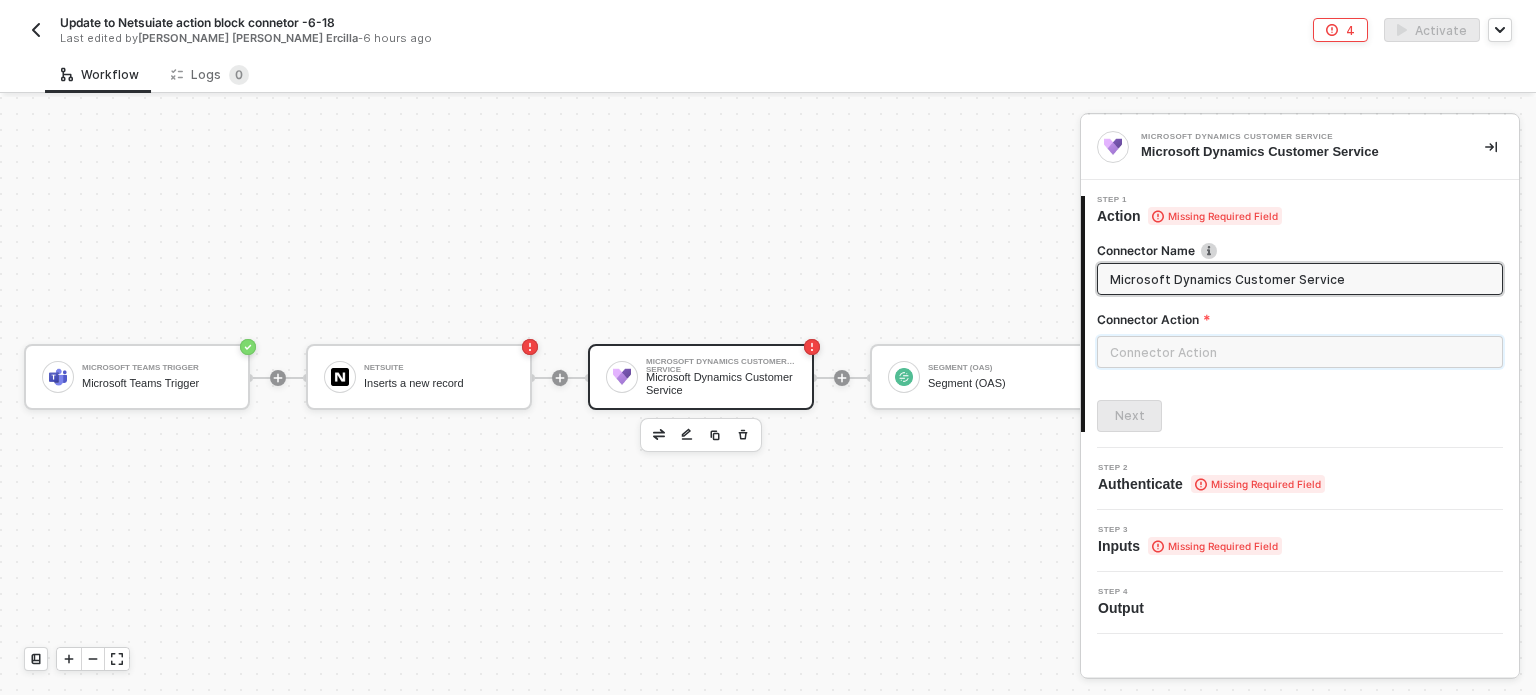 click at bounding box center [1300, 352] 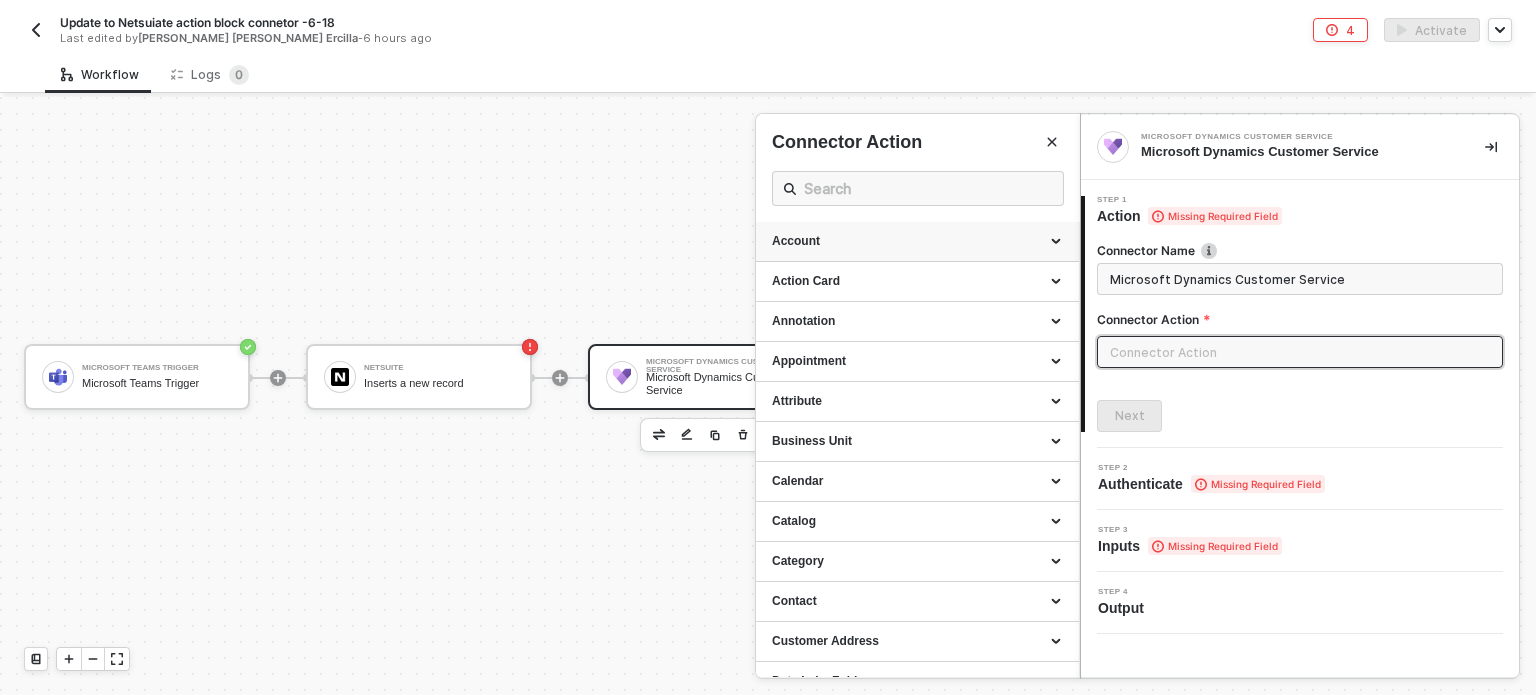 click on "Account" at bounding box center (917, 241) 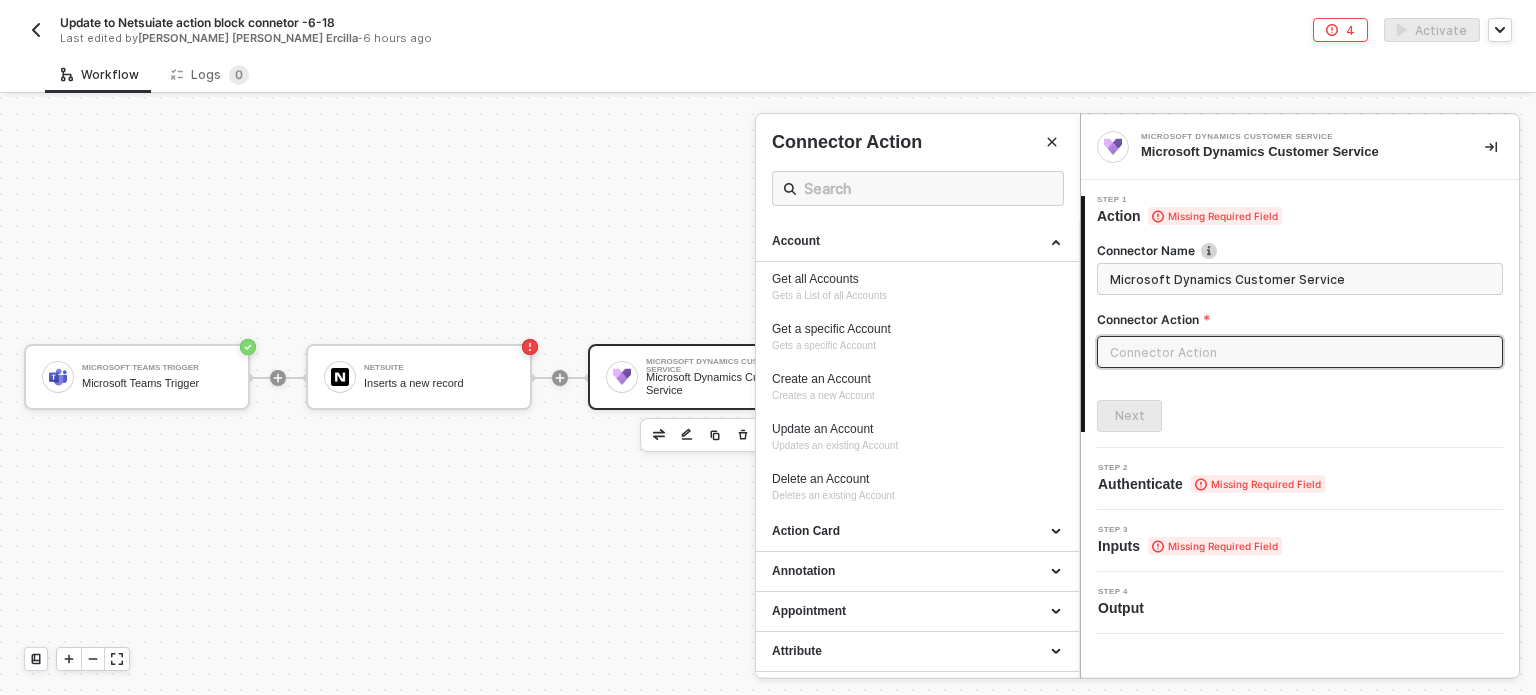 click at bounding box center [768, 396] 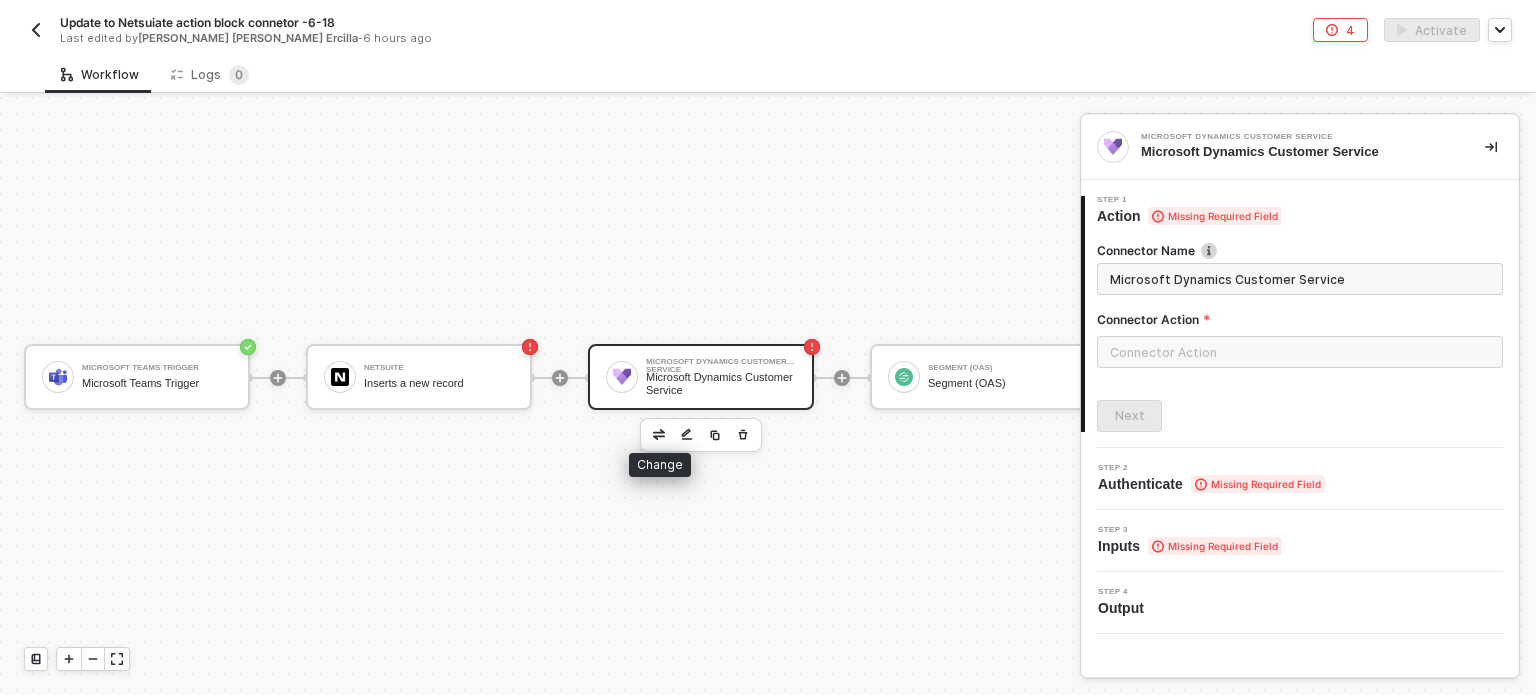 click at bounding box center (659, 435) 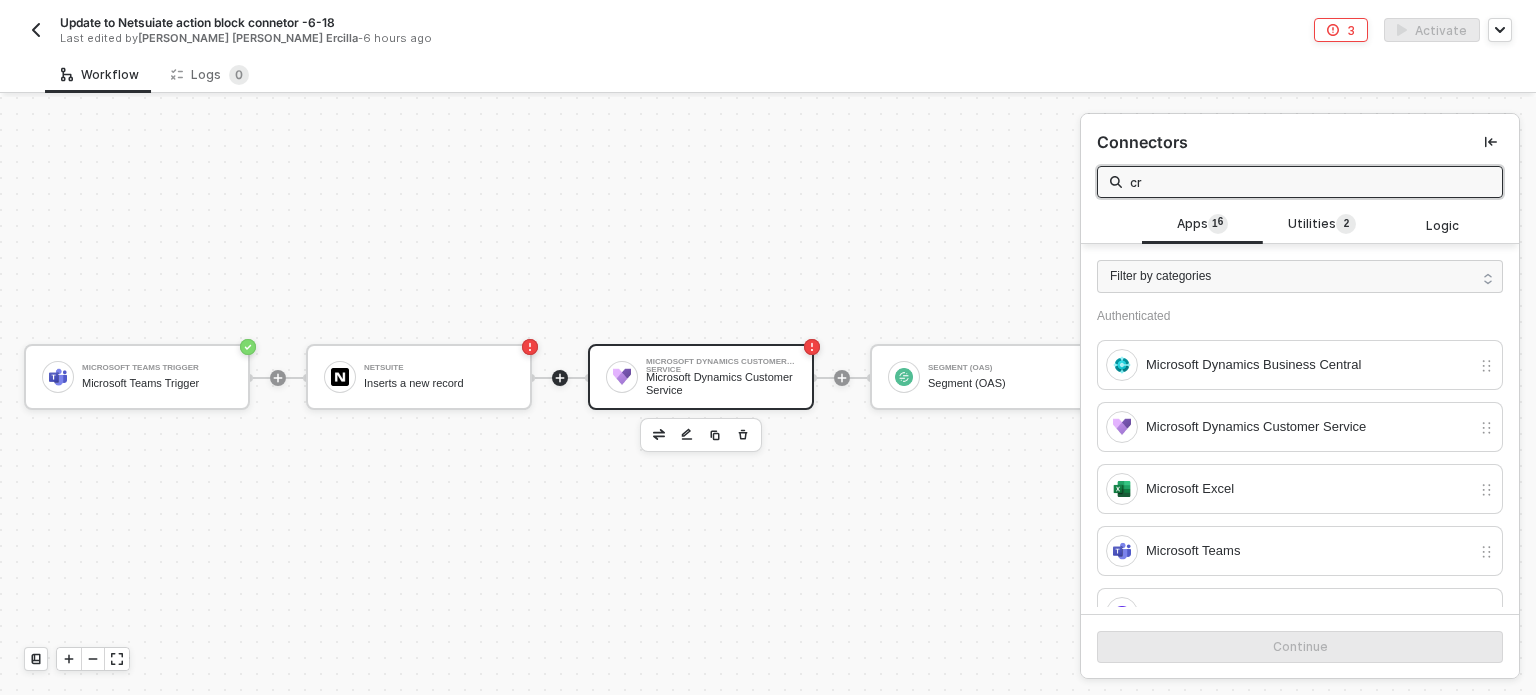 type on "c" 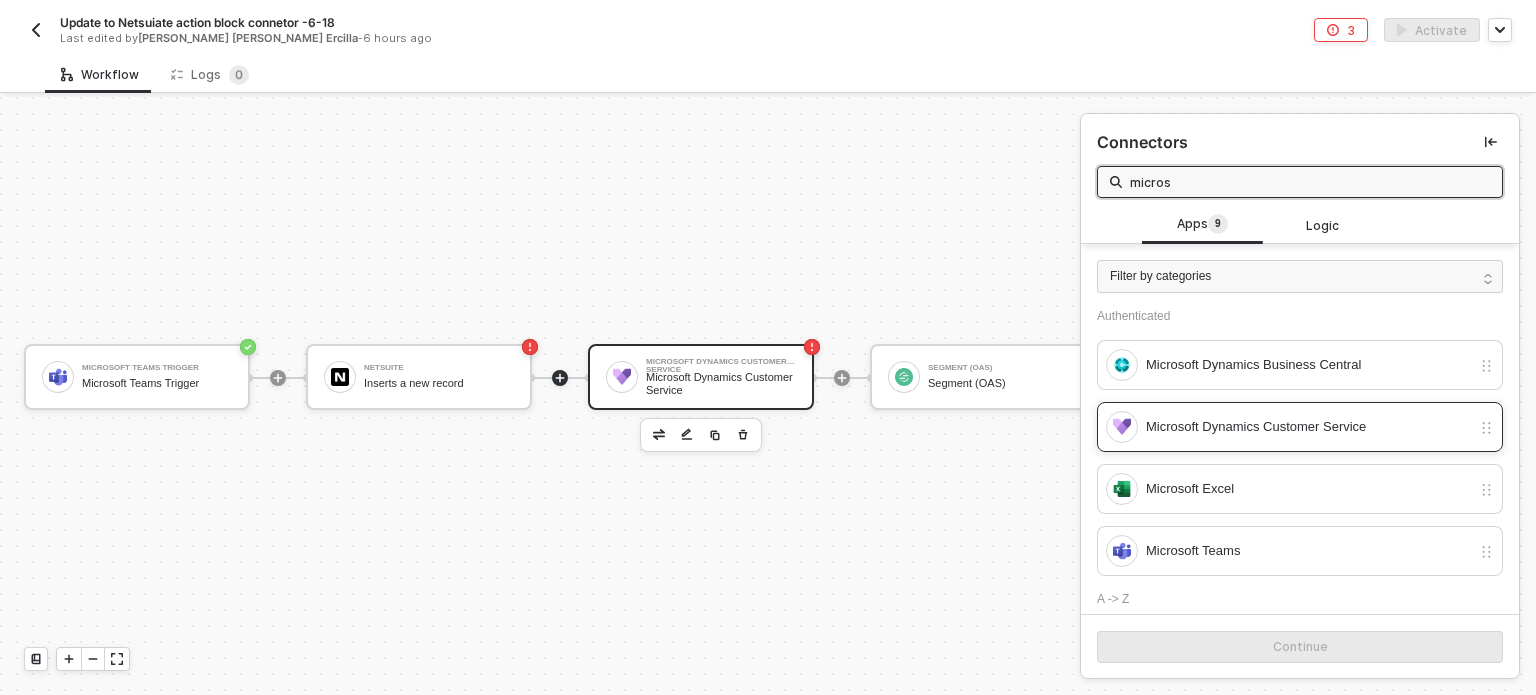 type on "micros" 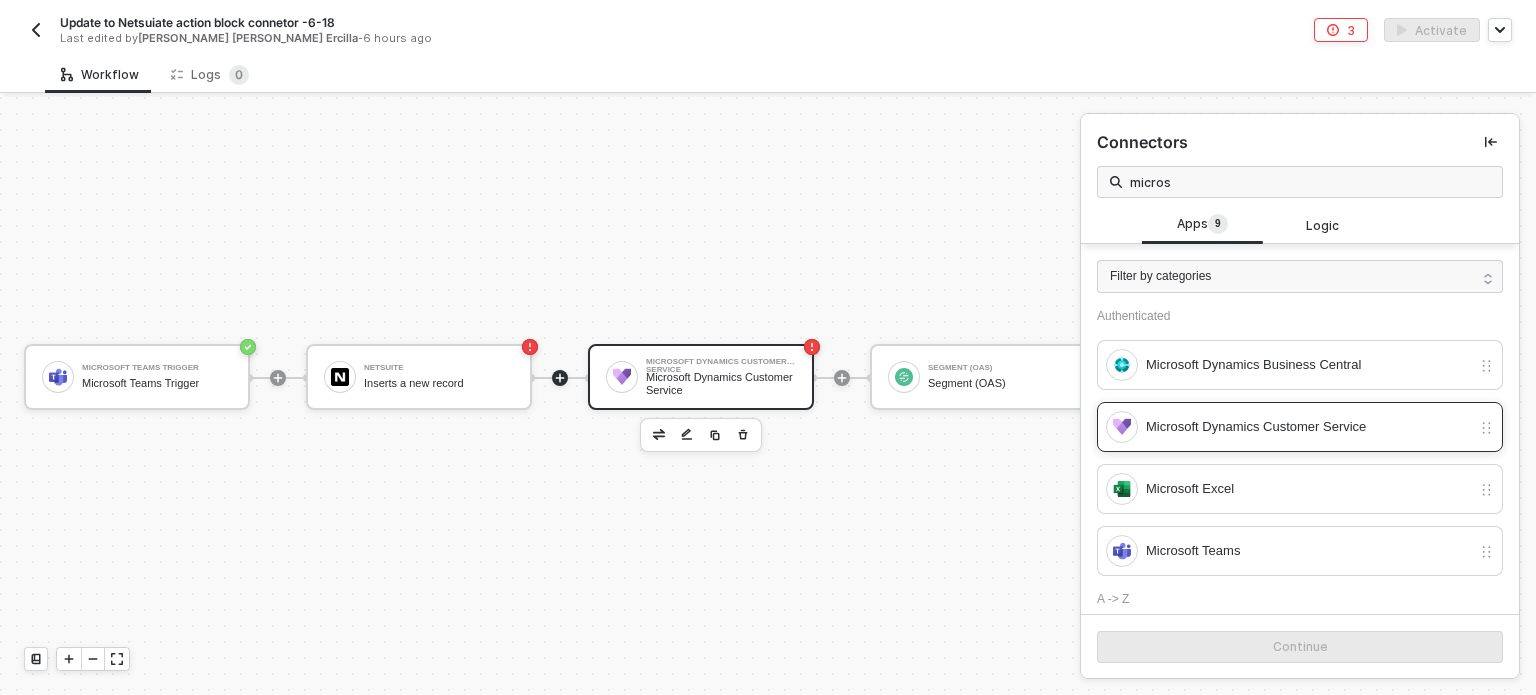 click on "Microsoft Dynamics Customer Service" at bounding box center [1308, 427] 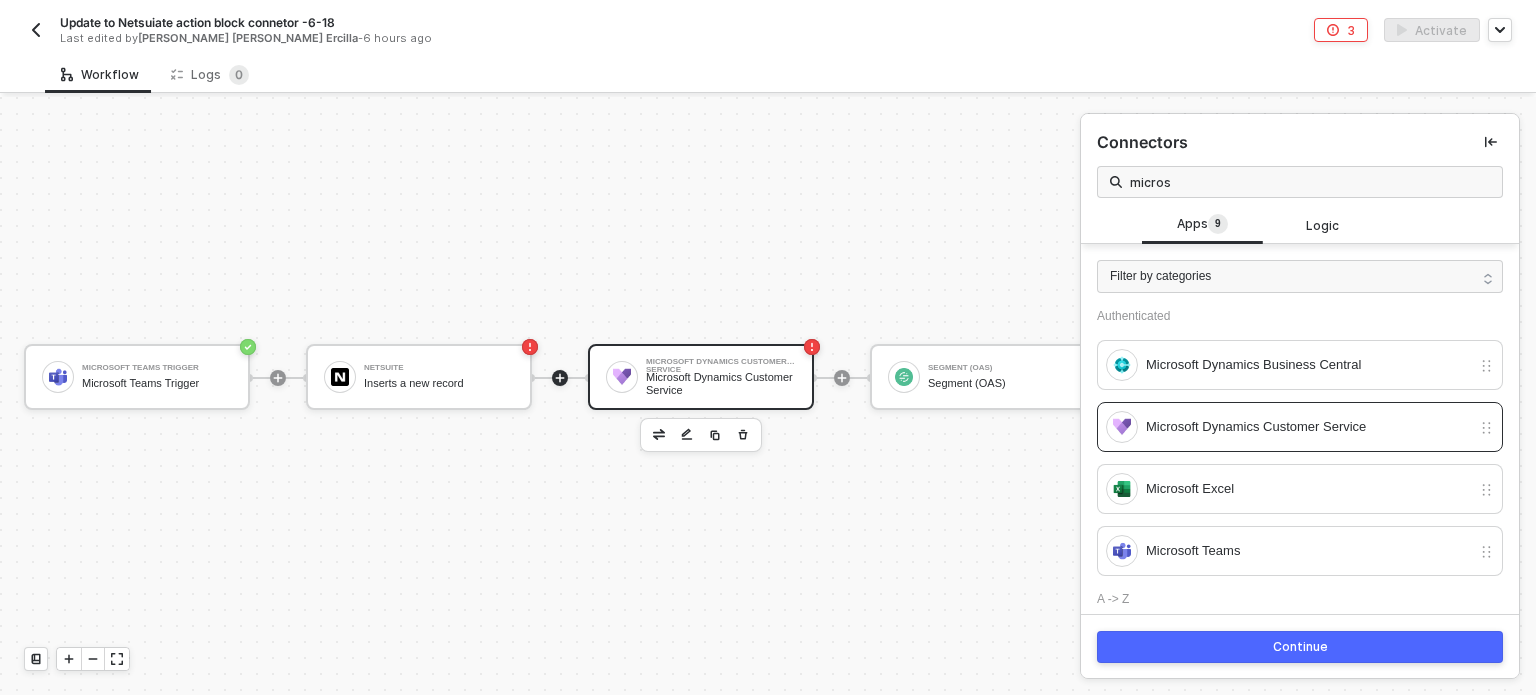 click on "Continue" at bounding box center [1300, 647] 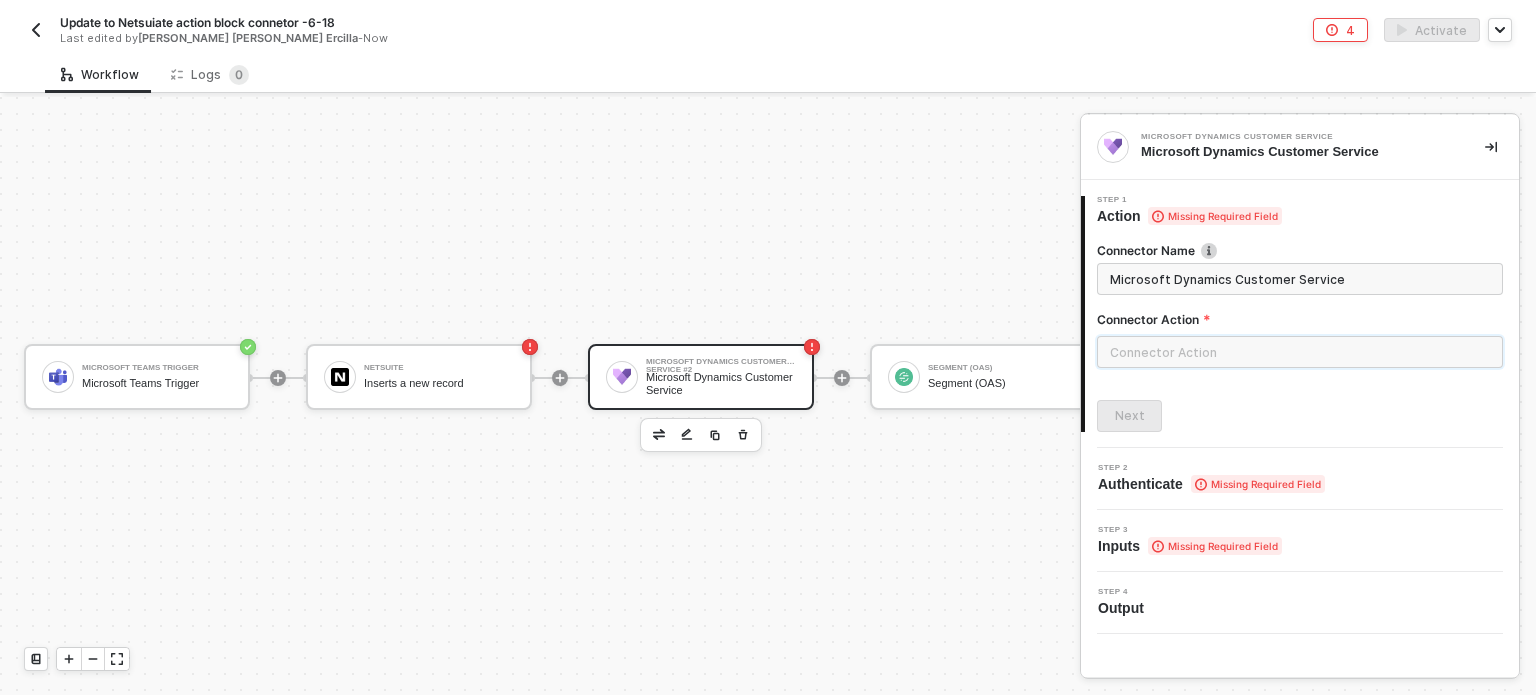 click at bounding box center (1300, 352) 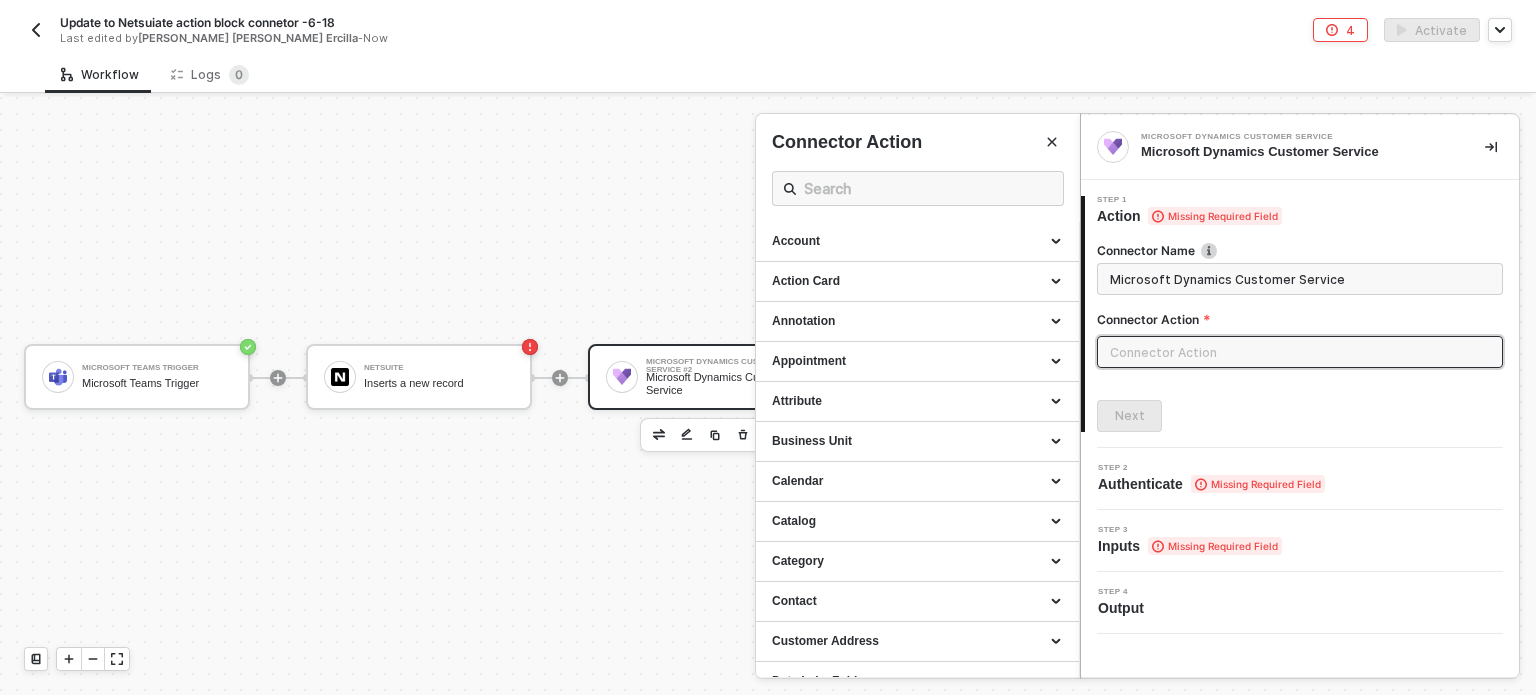 click at bounding box center [768, 396] 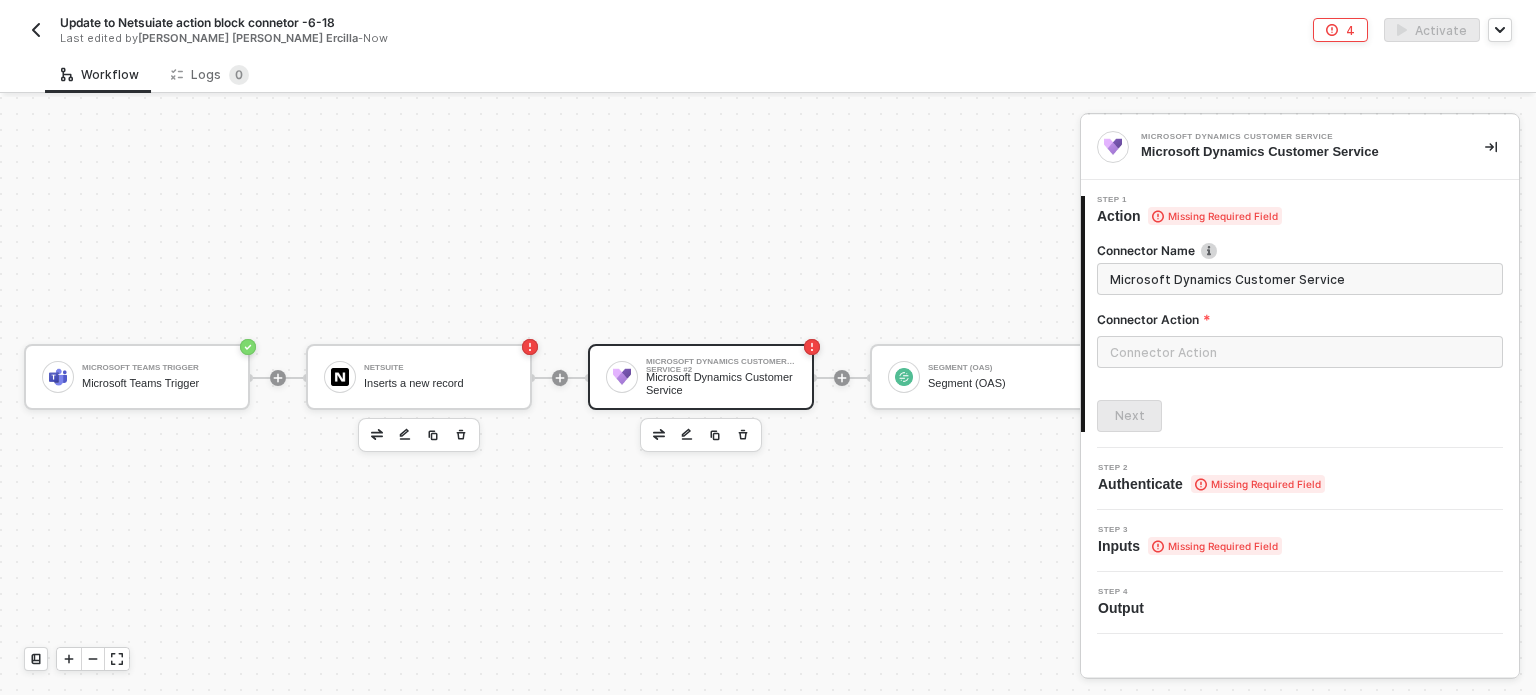 click on "NetSuite Inserts a new record" at bounding box center (419, 378) 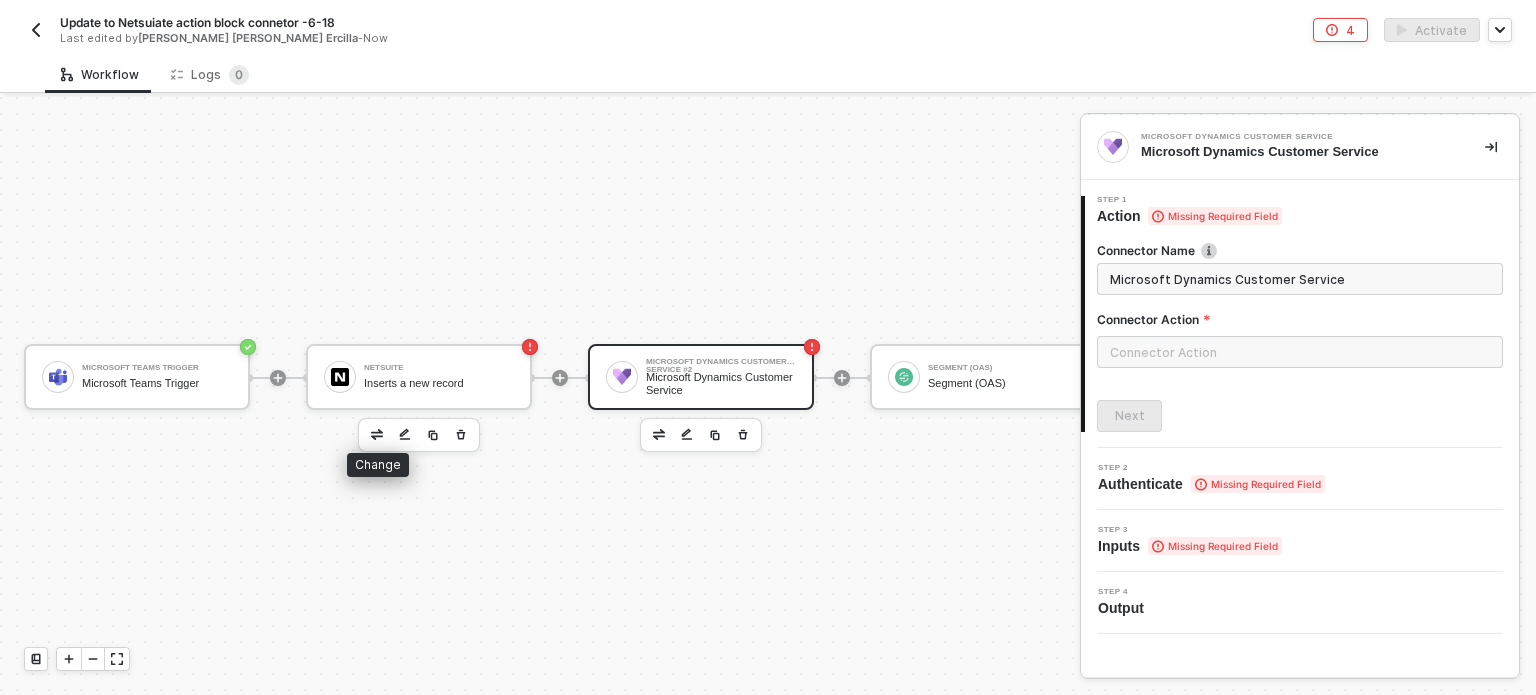 drag, startPoint x: 378, startPoint y: 414, endPoint x: 412, endPoint y: 416, distance: 34.058773 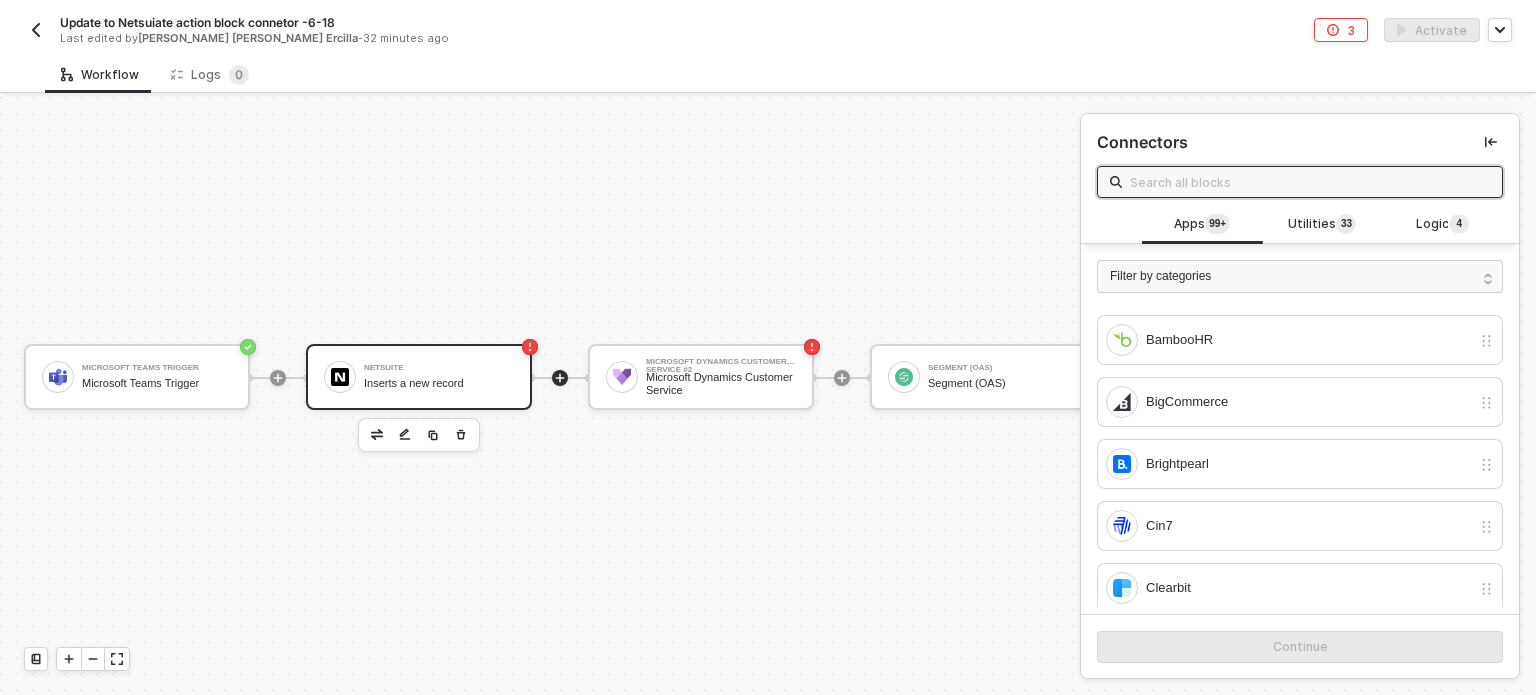 scroll, scrollTop: 800, scrollLeft: 0, axis: vertical 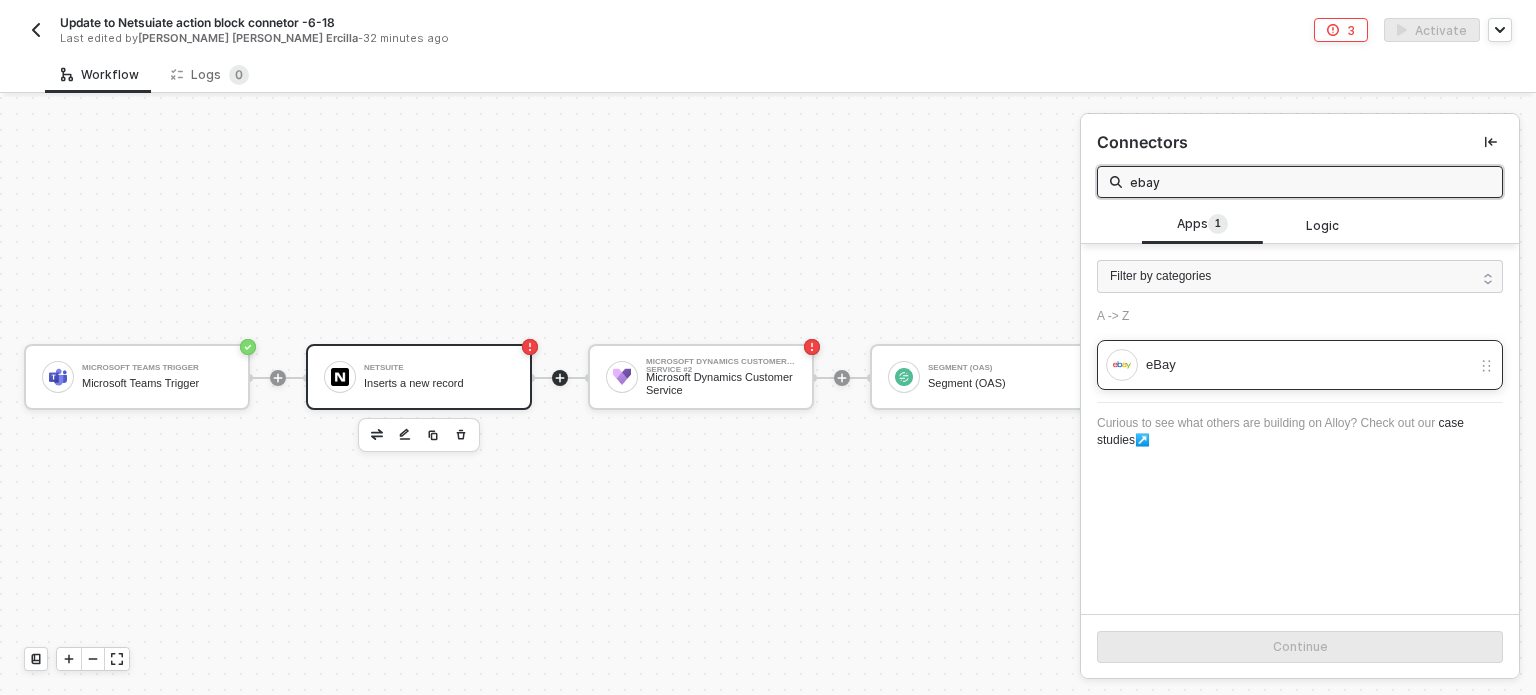 type on "ebay" 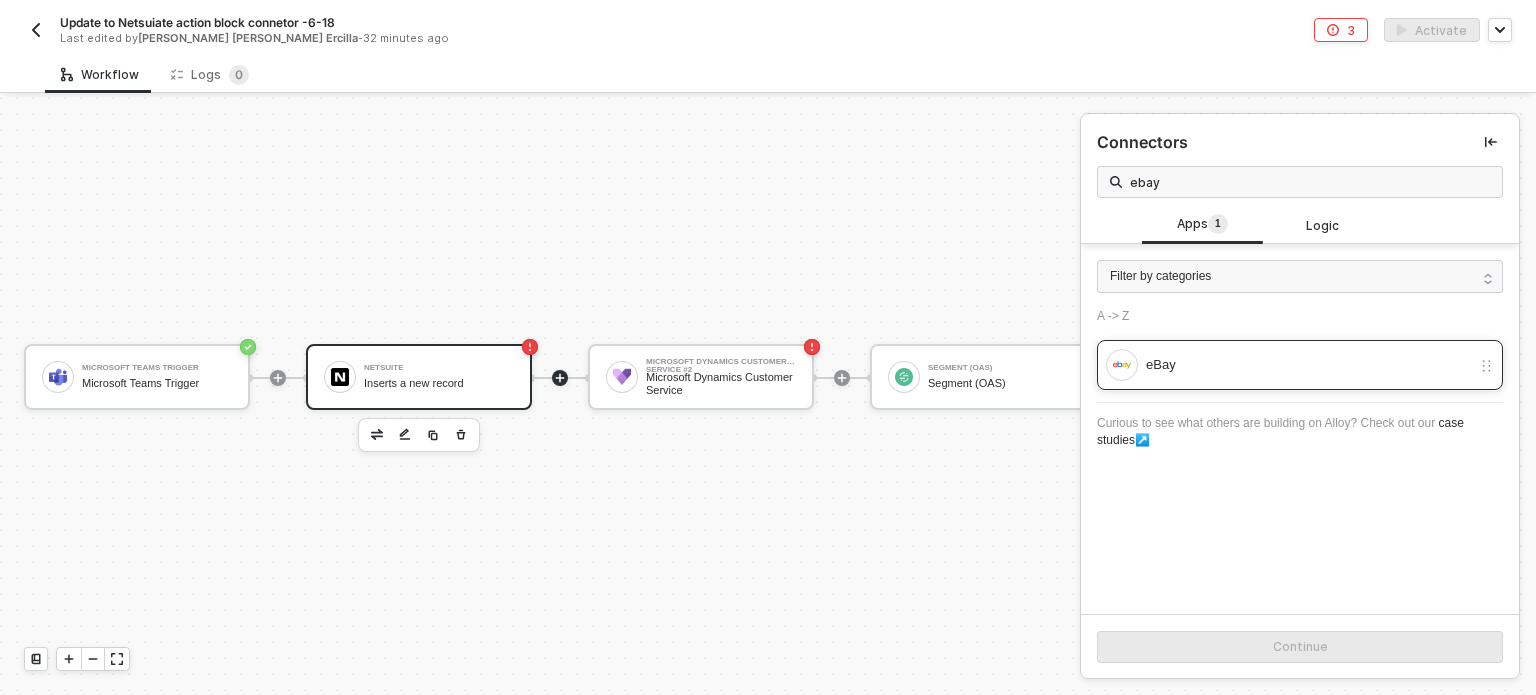 click on "eBay" at bounding box center (1308, 365) 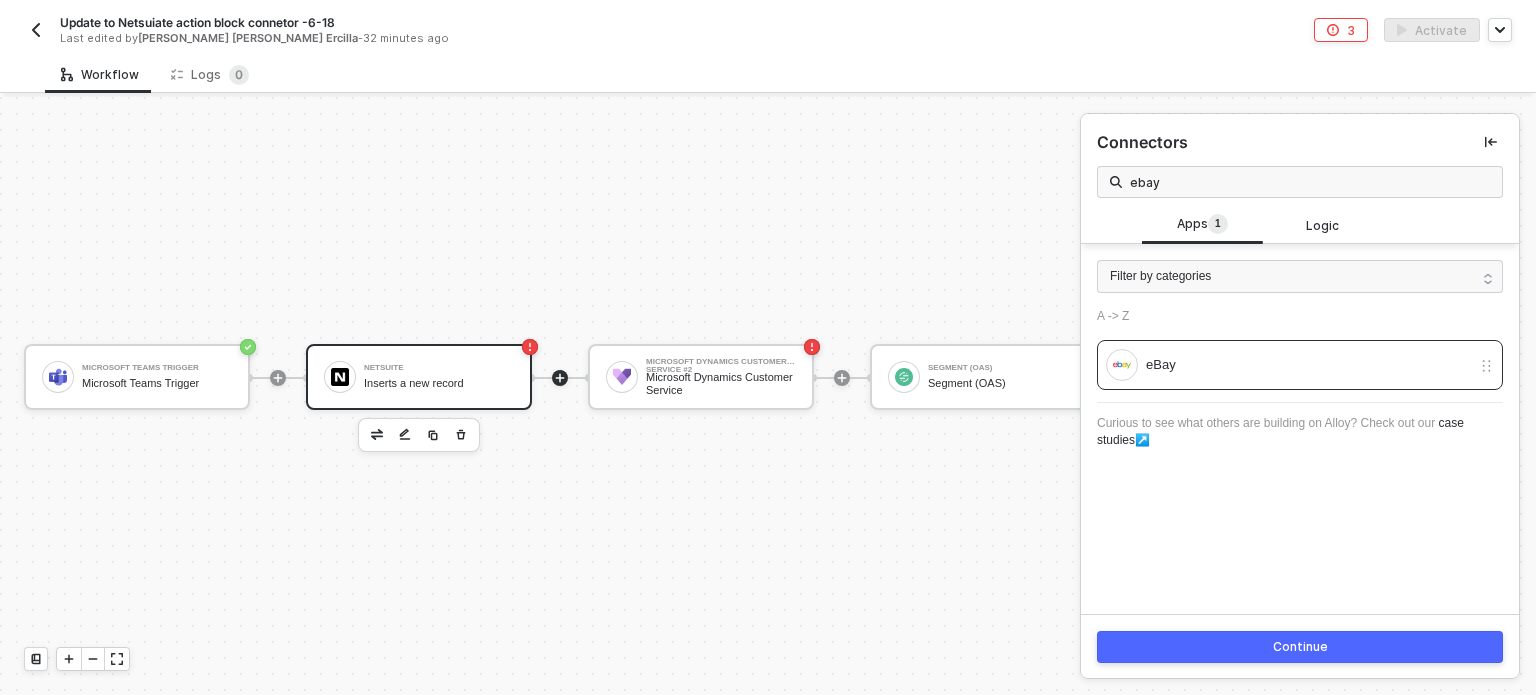 click on "Continue" at bounding box center [1300, 647] 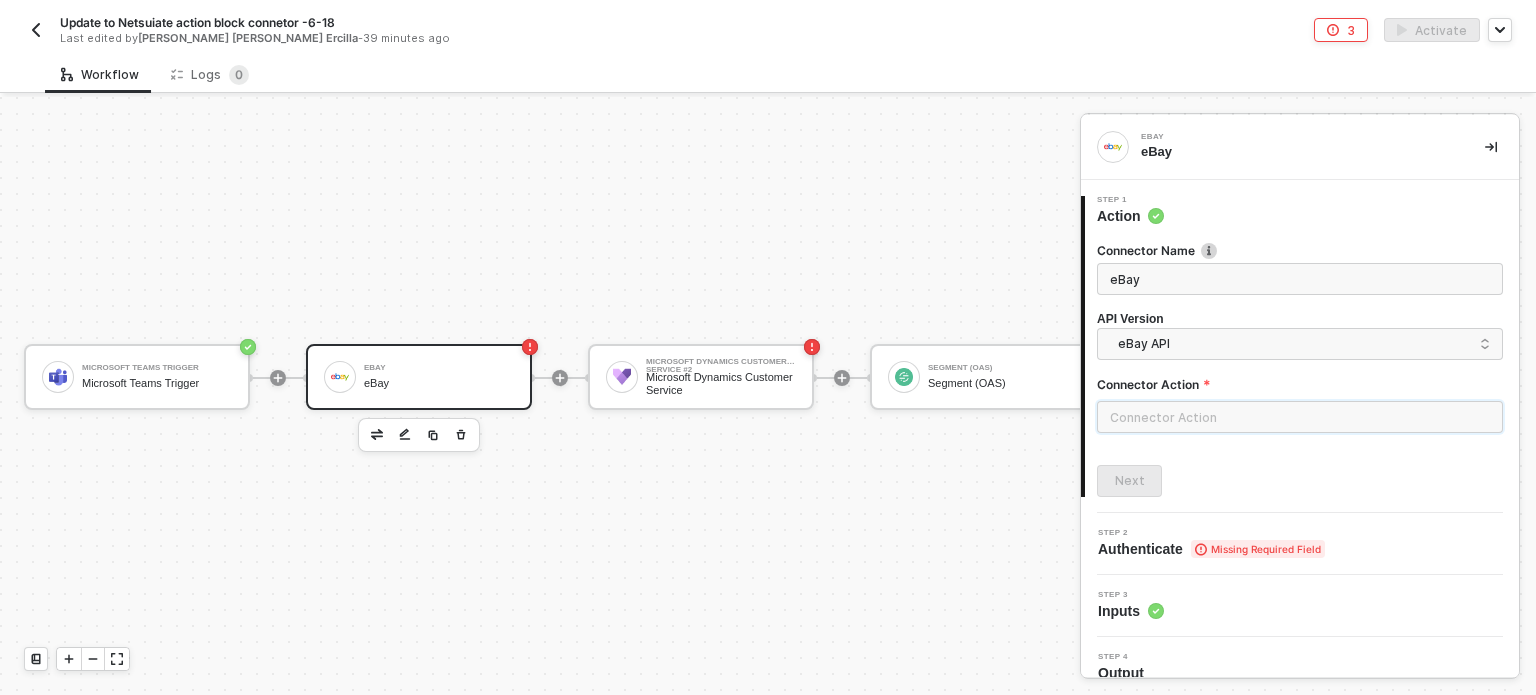 click at bounding box center (1300, 417) 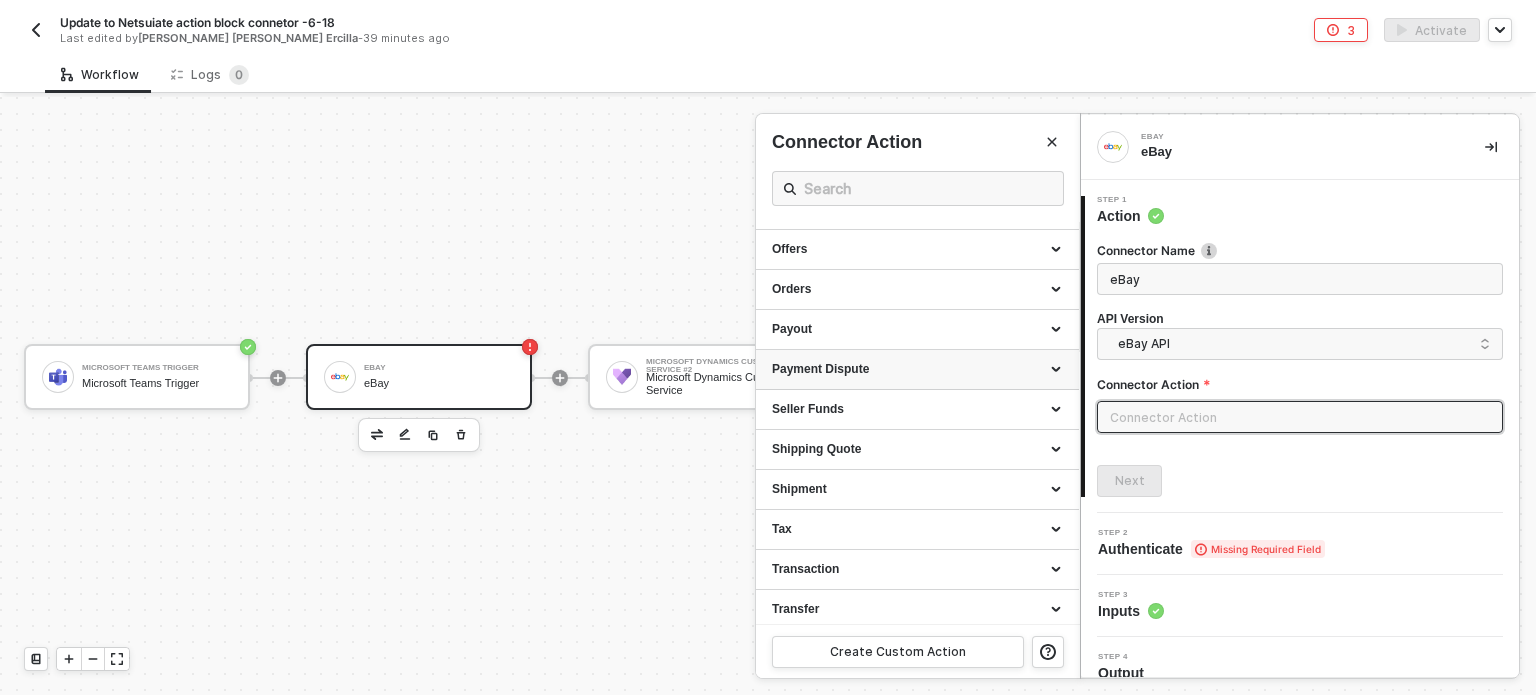scroll, scrollTop: 276, scrollLeft: 0, axis: vertical 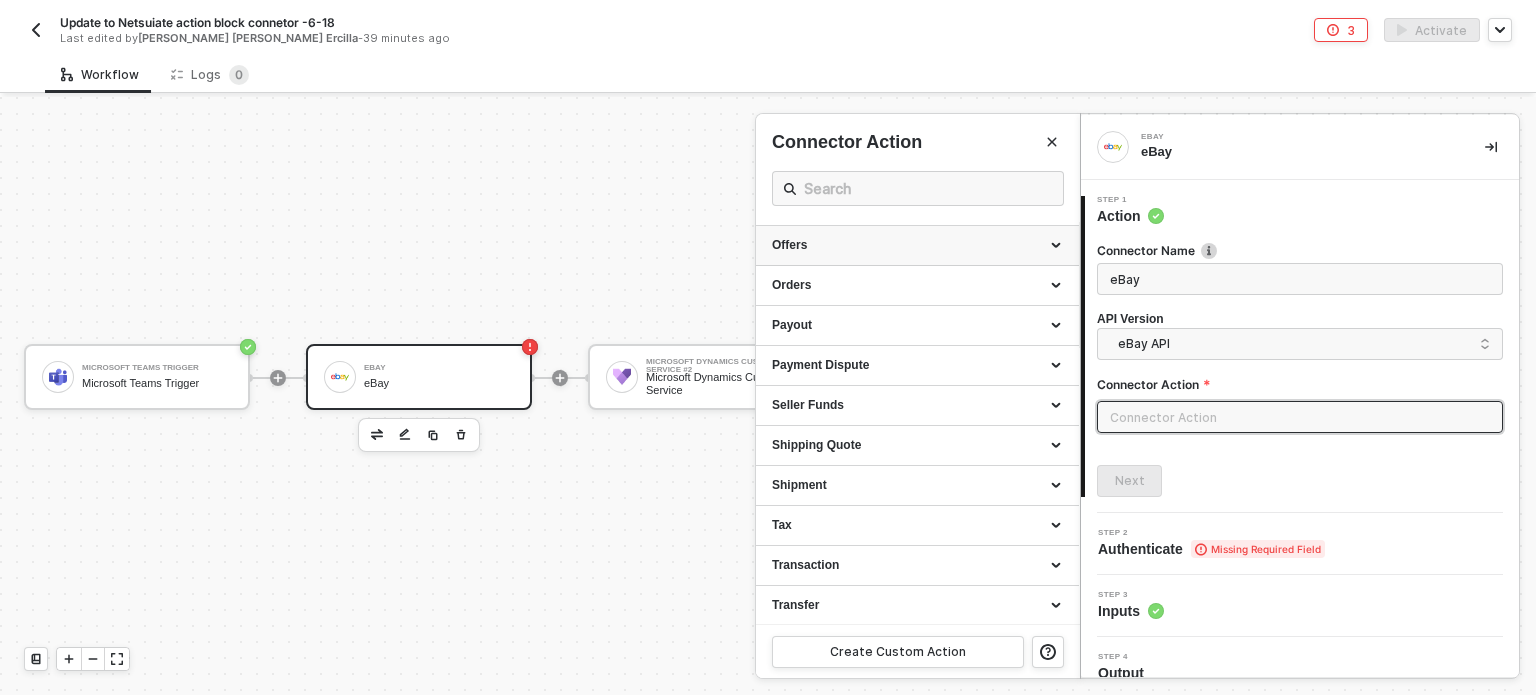 click on "Offers" at bounding box center [917, 245] 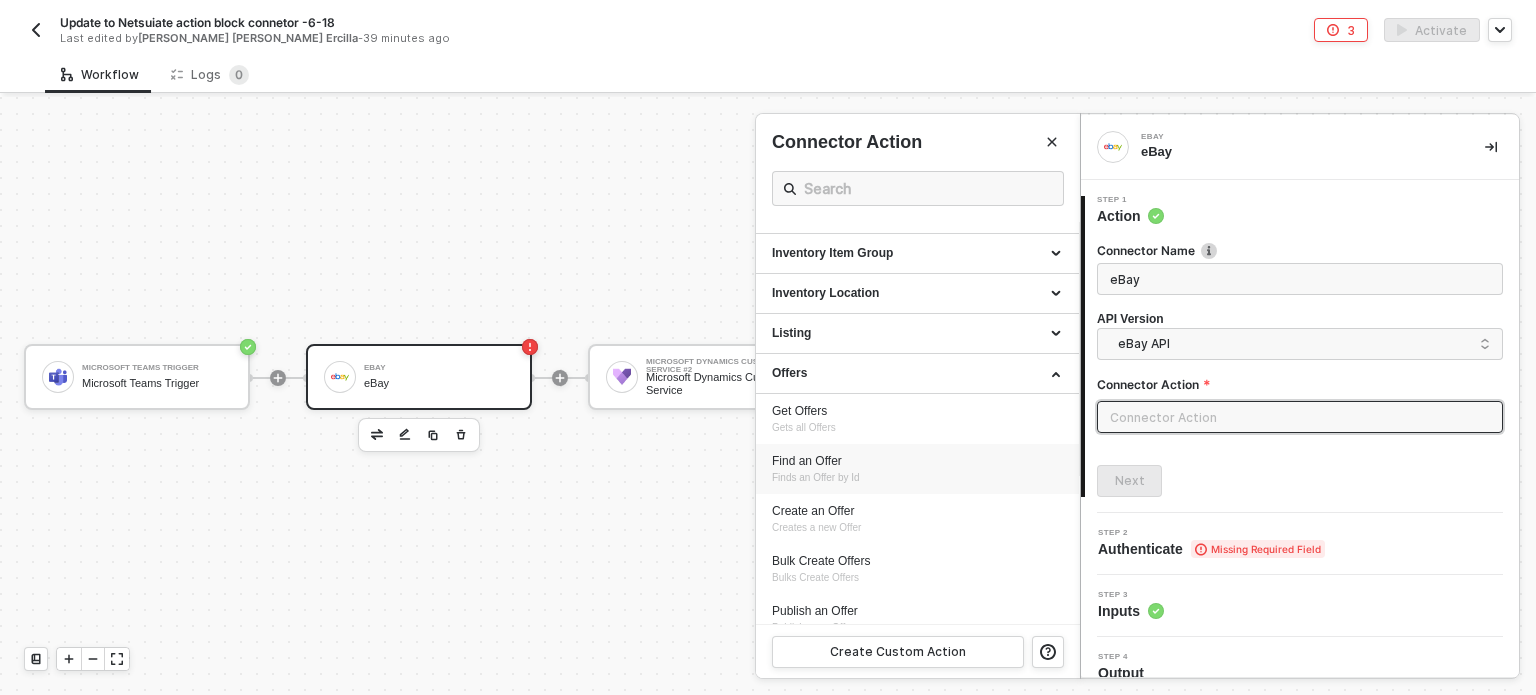 scroll, scrollTop: 0, scrollLeft: 0, axis: both 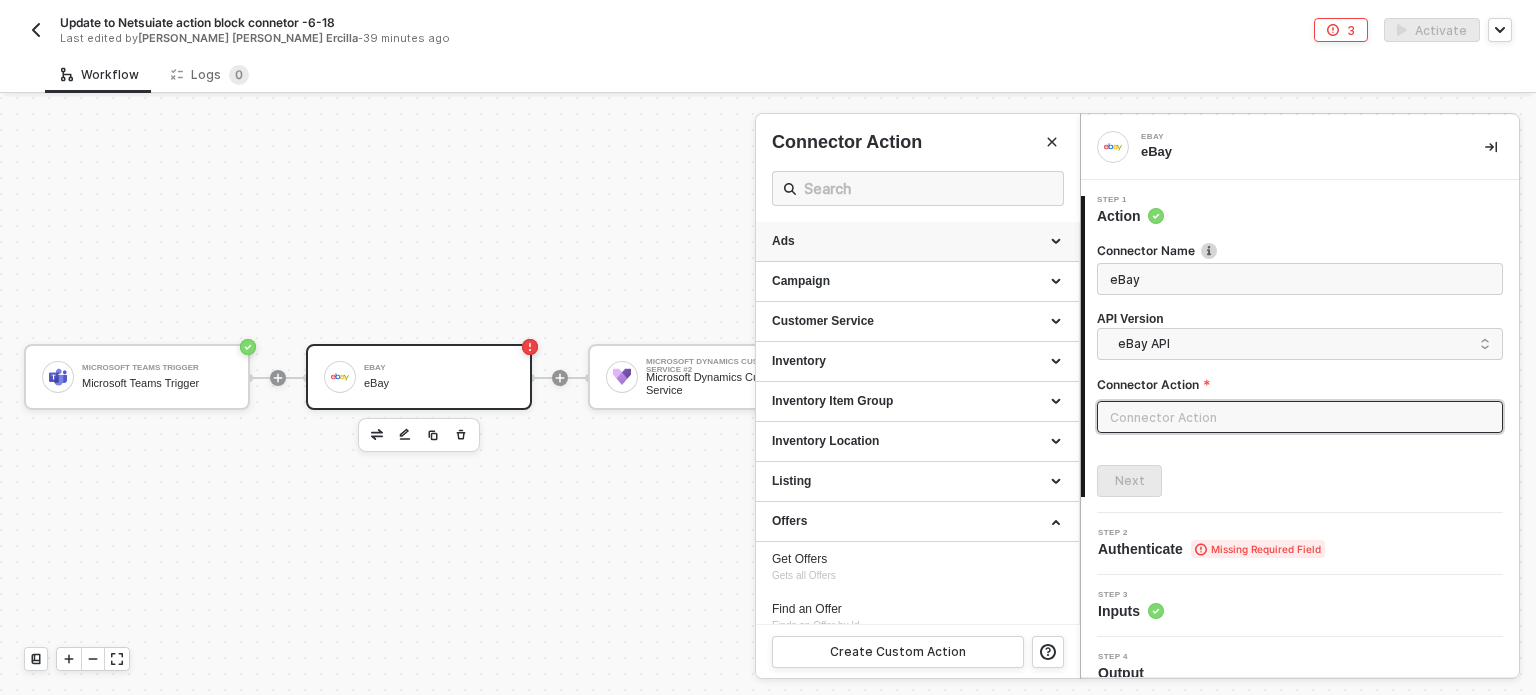 click on "Ads" at bounding box center [917, 242] 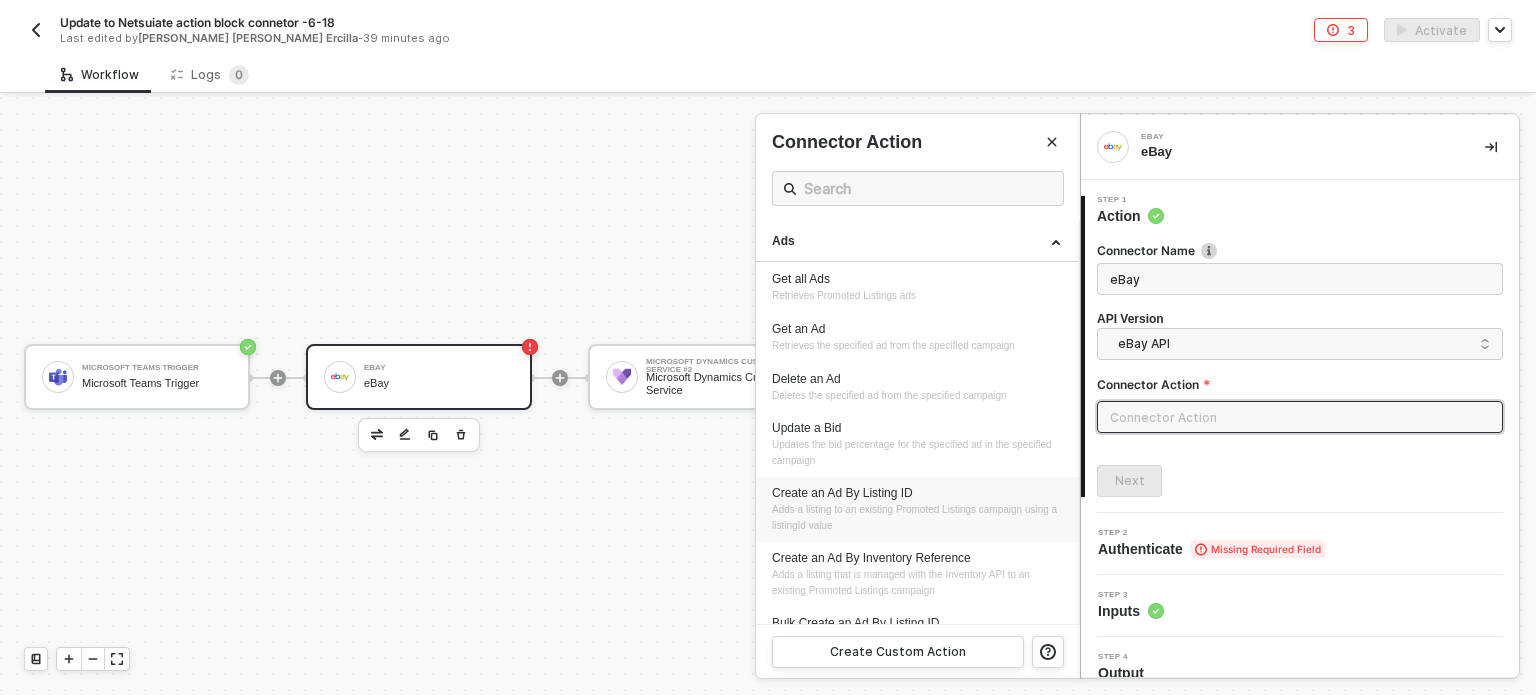 scroll, scrollTop: 300, scrollLeft: 0, axis: vertical 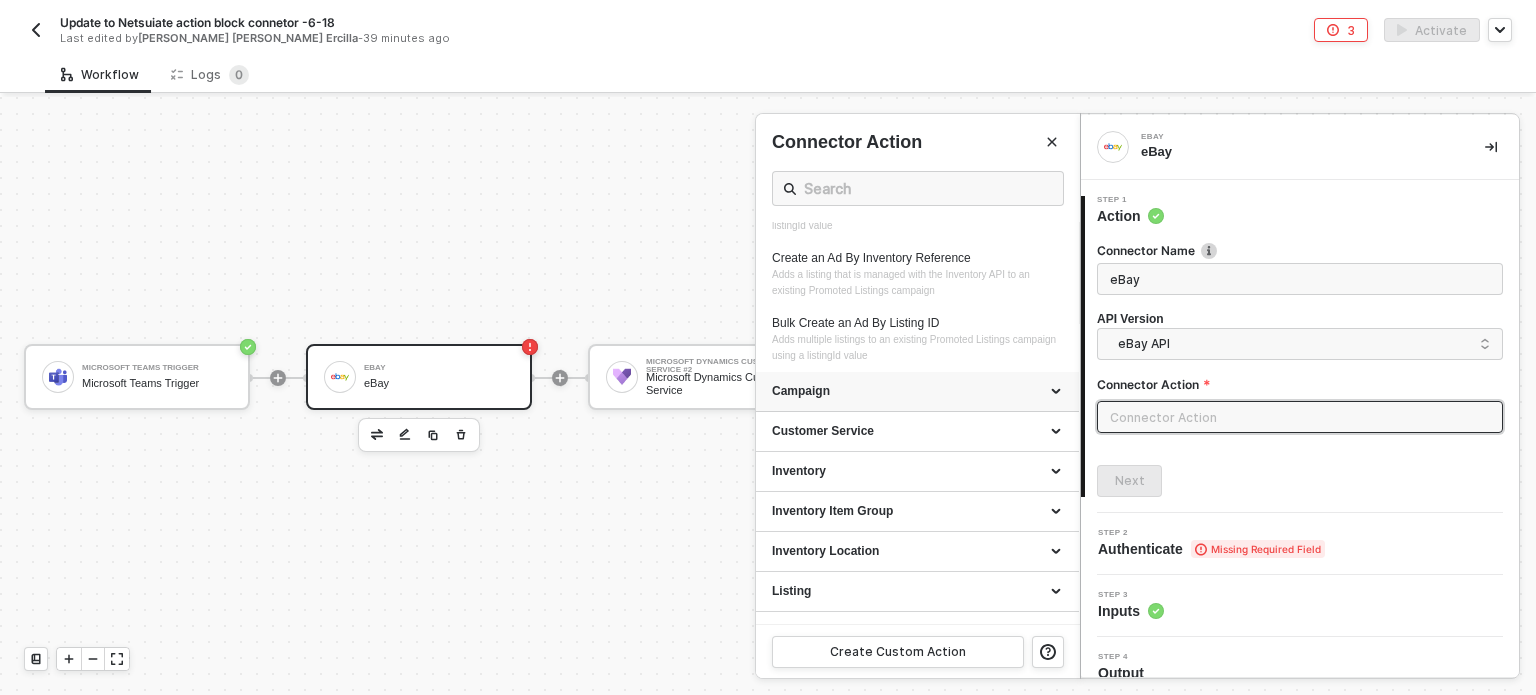 click on "Campaign" at bounding box center (917, 392) 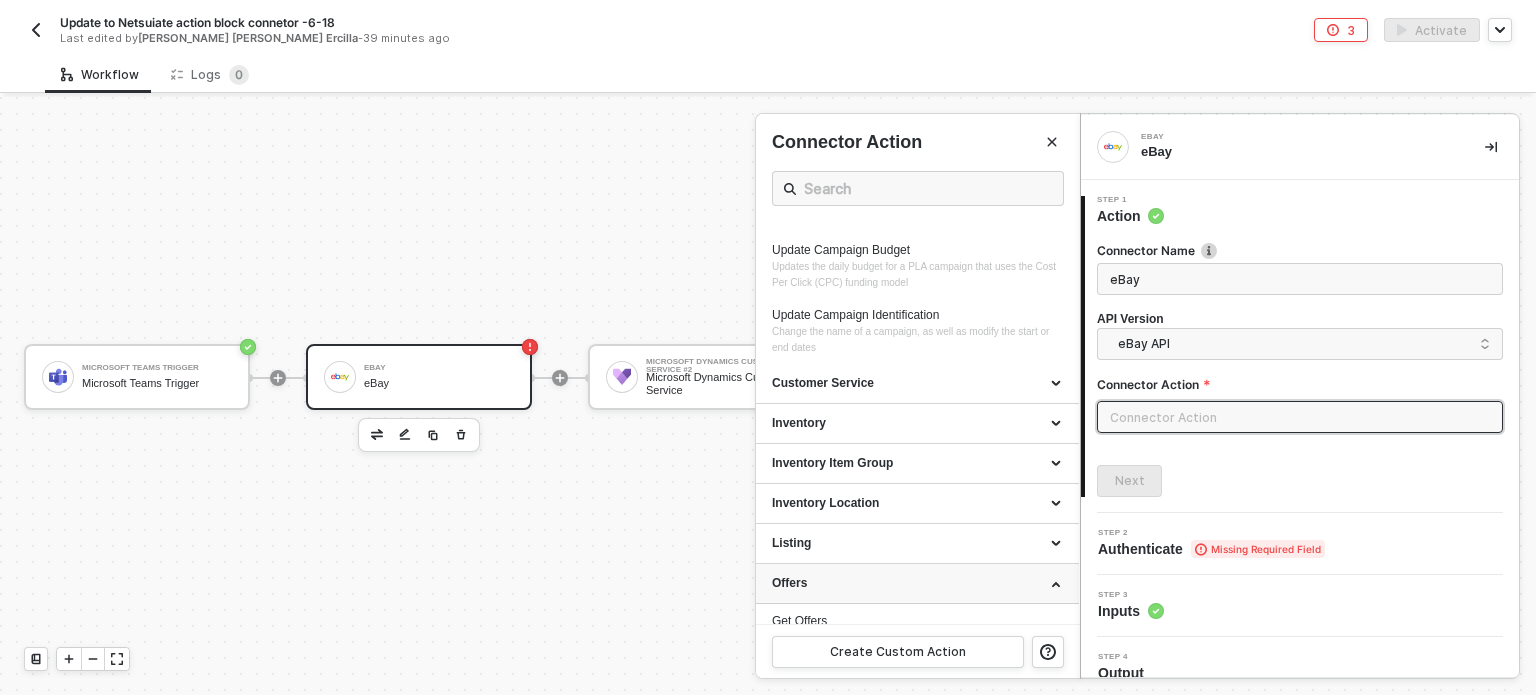 scroll, scrollTop: 1300, scrollLeft: 0, axis: vertical 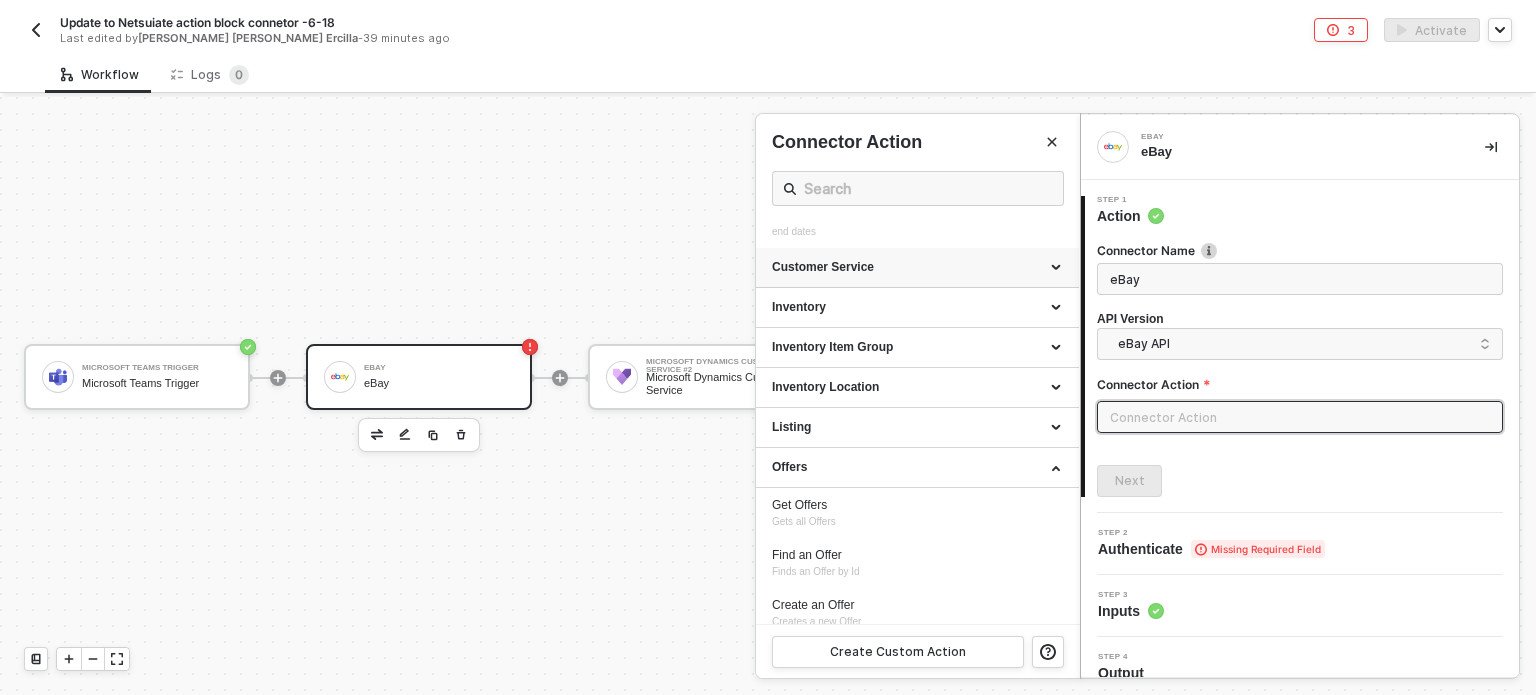 click on "Customer Service" at bounding box center (917, 267) 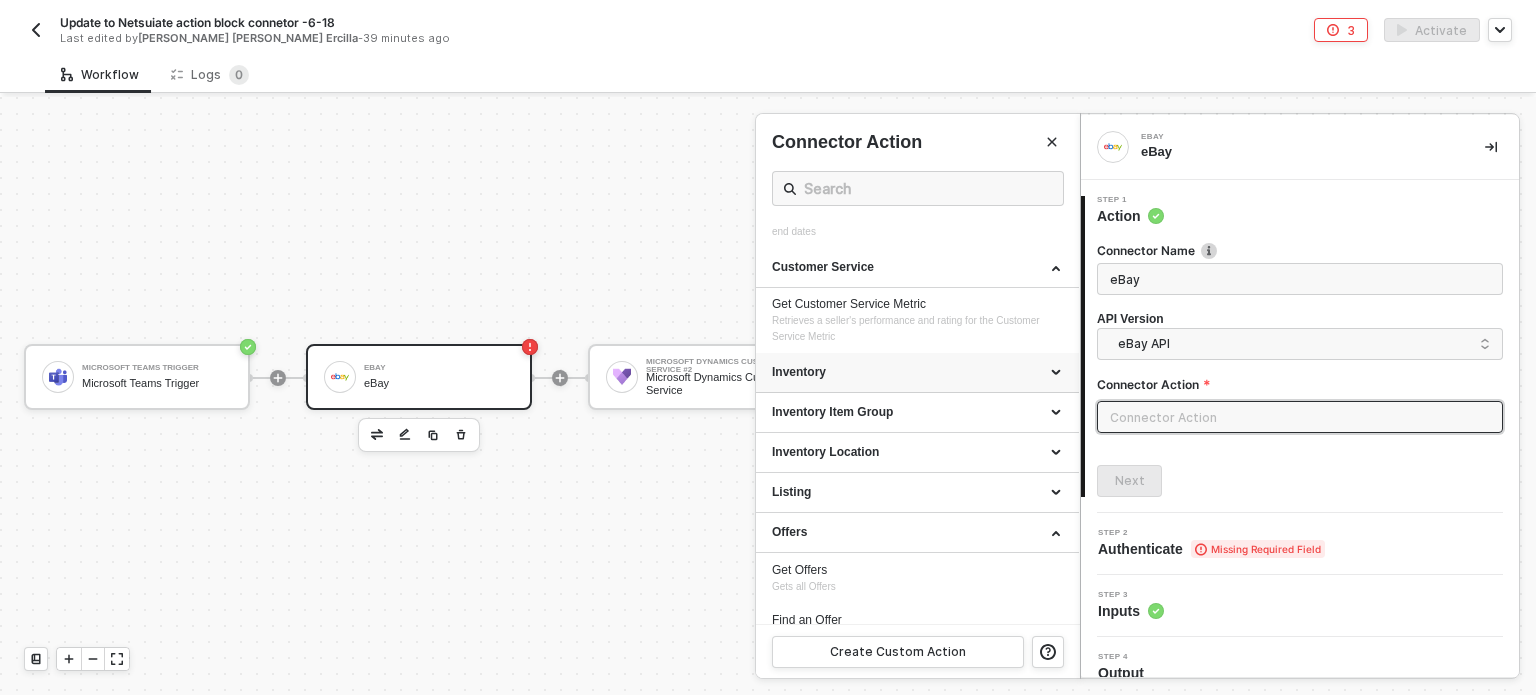 click on "Inventory" at bounding box center (917, 372) 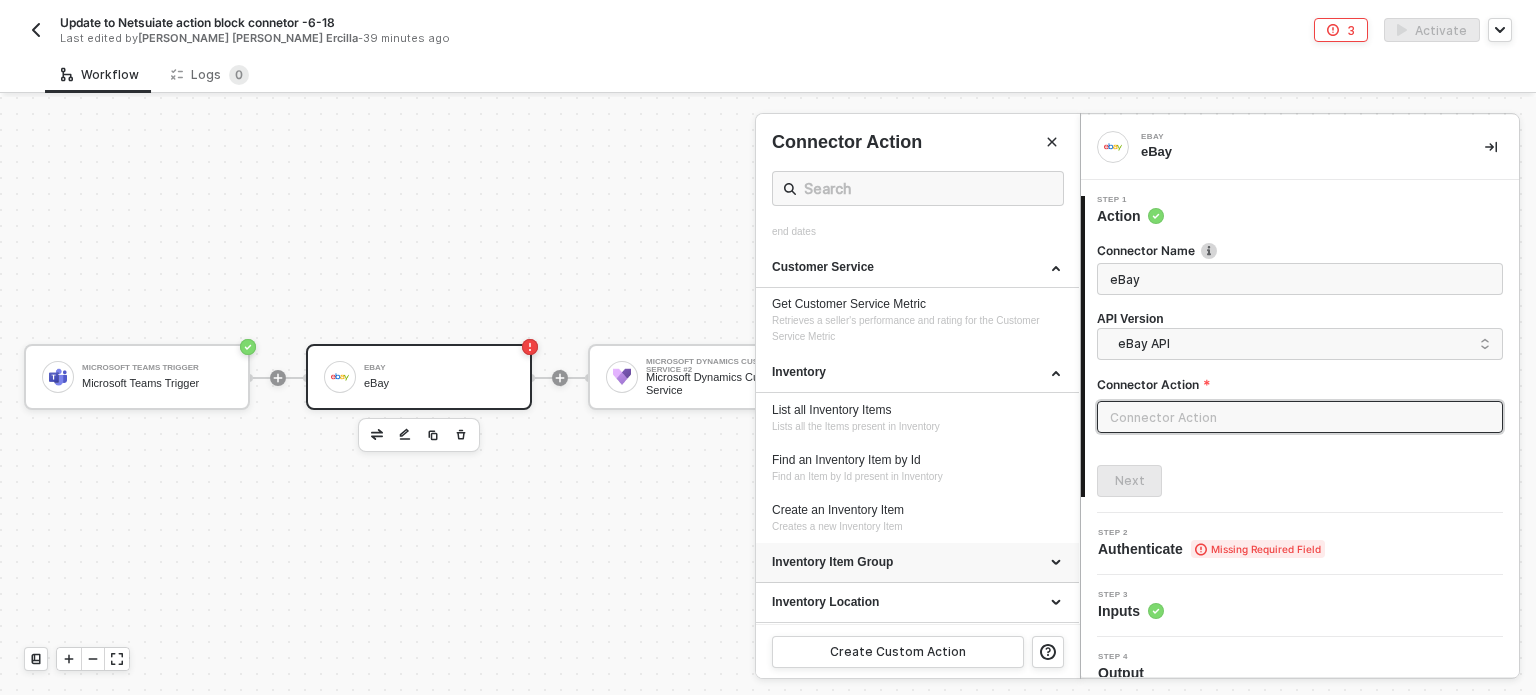 click on "Inventory Item Group" at bounding box center [917, 562] 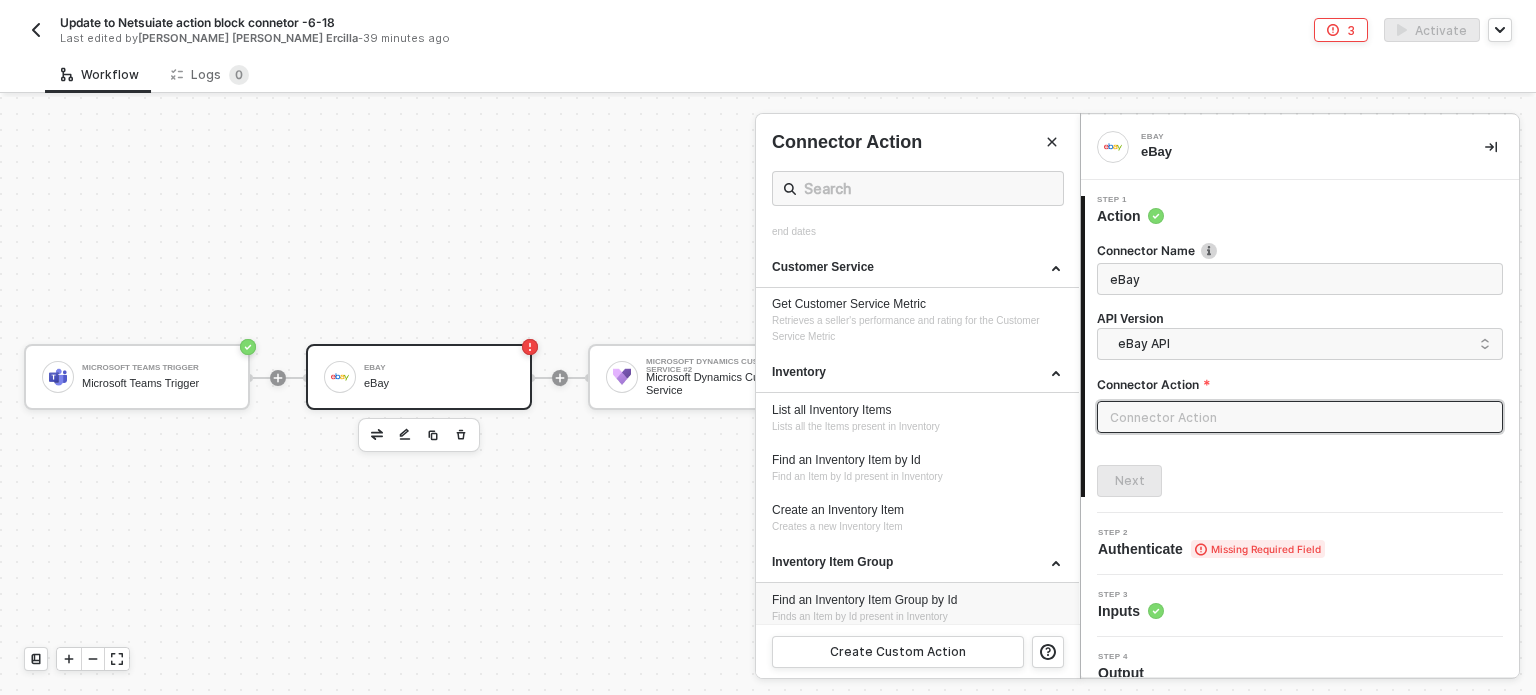scroll, scrollTop: 1500, scrollLeft: 0, axis: vertical 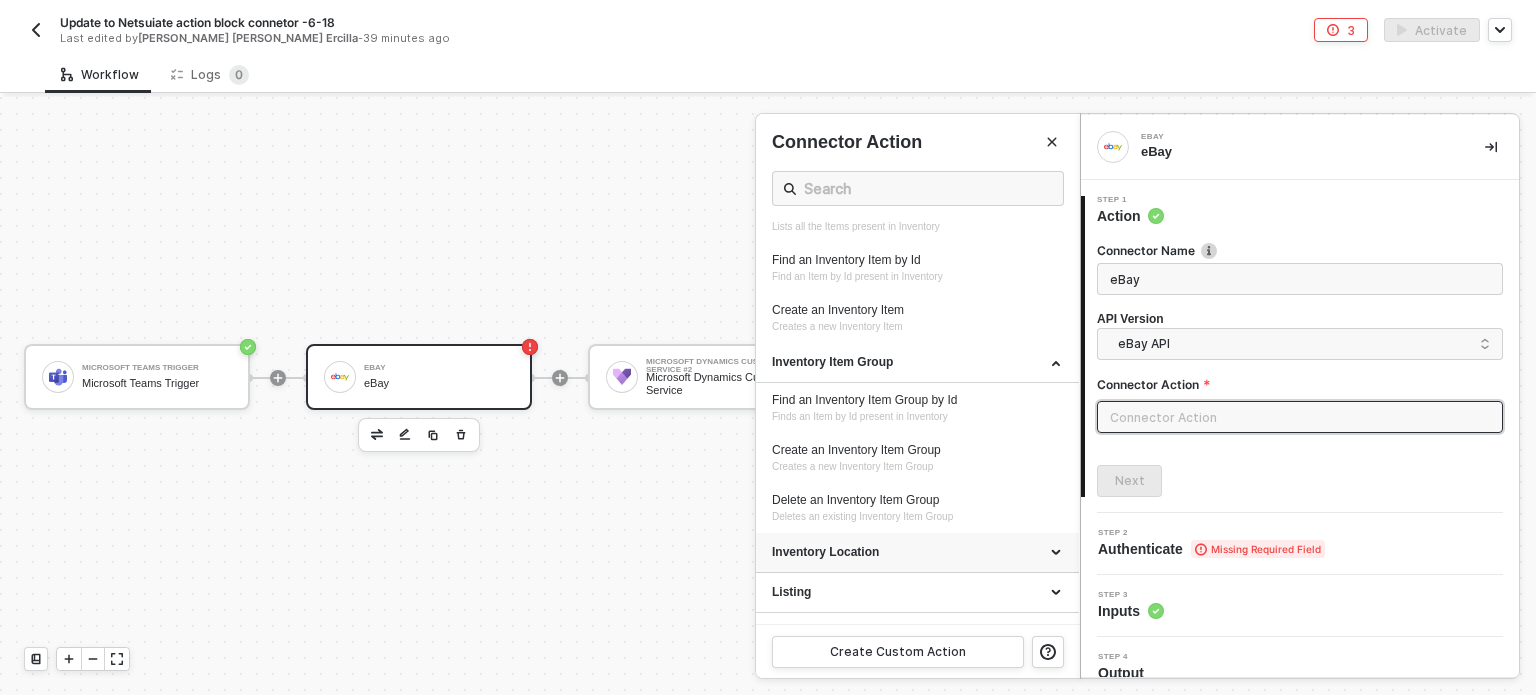 click on "Inventory Location" at bounding box center (917, 552) 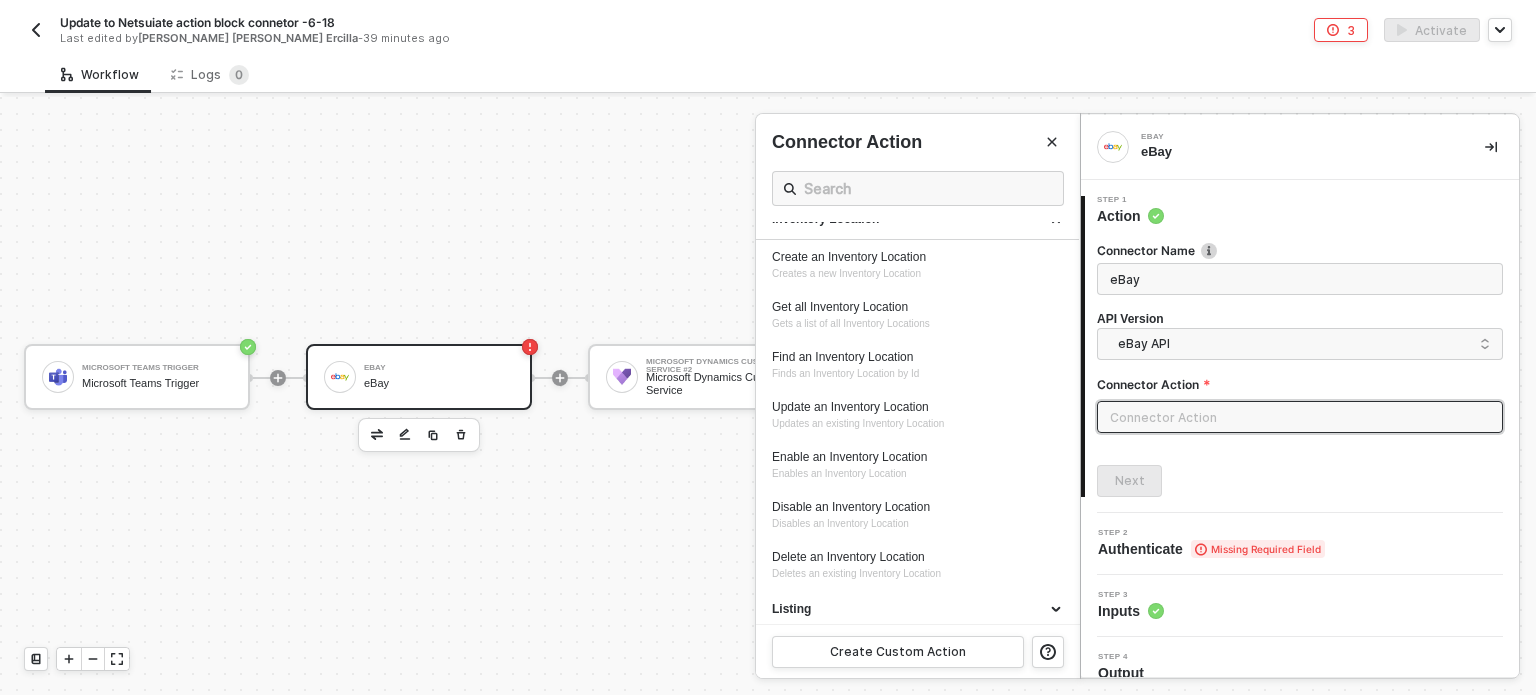 scroll, scrollTop: 2000, scrollLeft: 0, axis: vertical 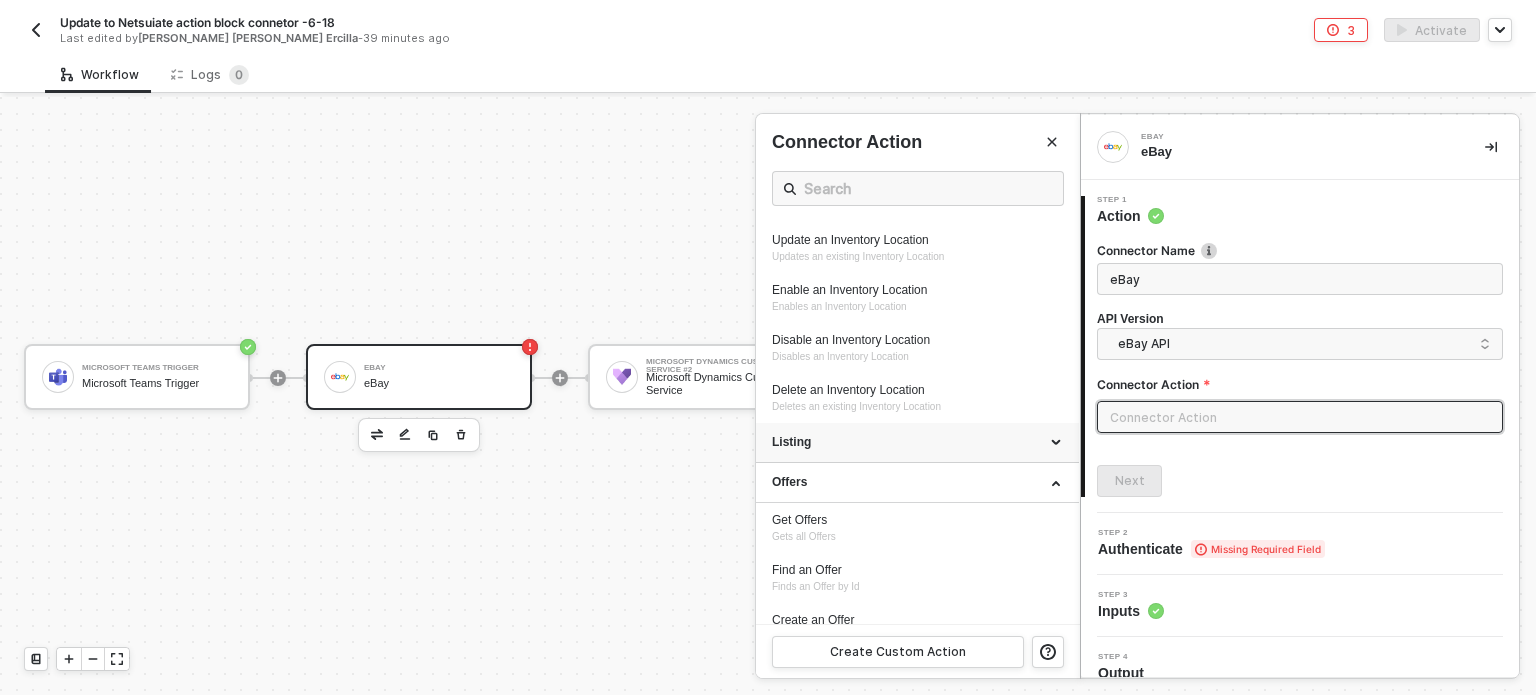 click on "Listing" at bounding box center [917, 442] 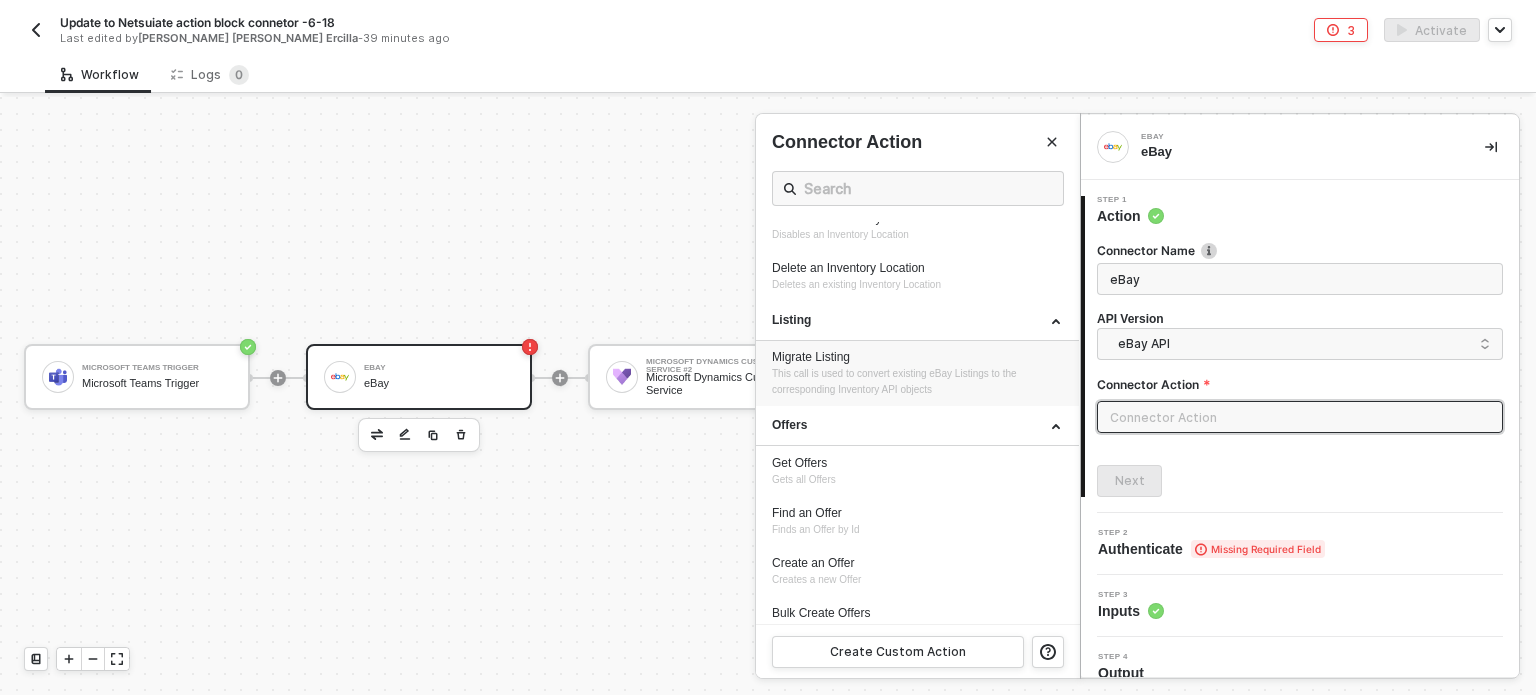 scroll, scrollTop: 2200, scrollLeft: 0, axis: vertical 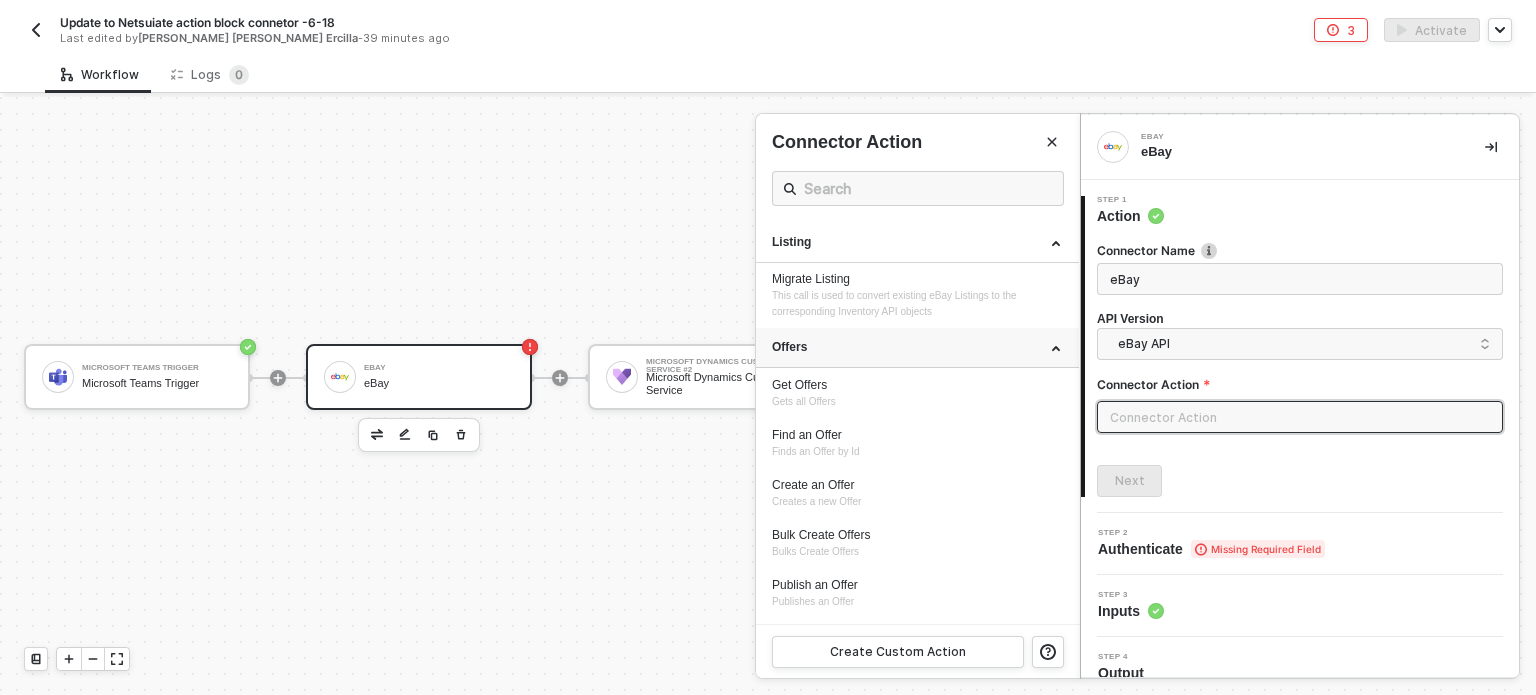 click on "Offers" at bounding box center [917, 347] 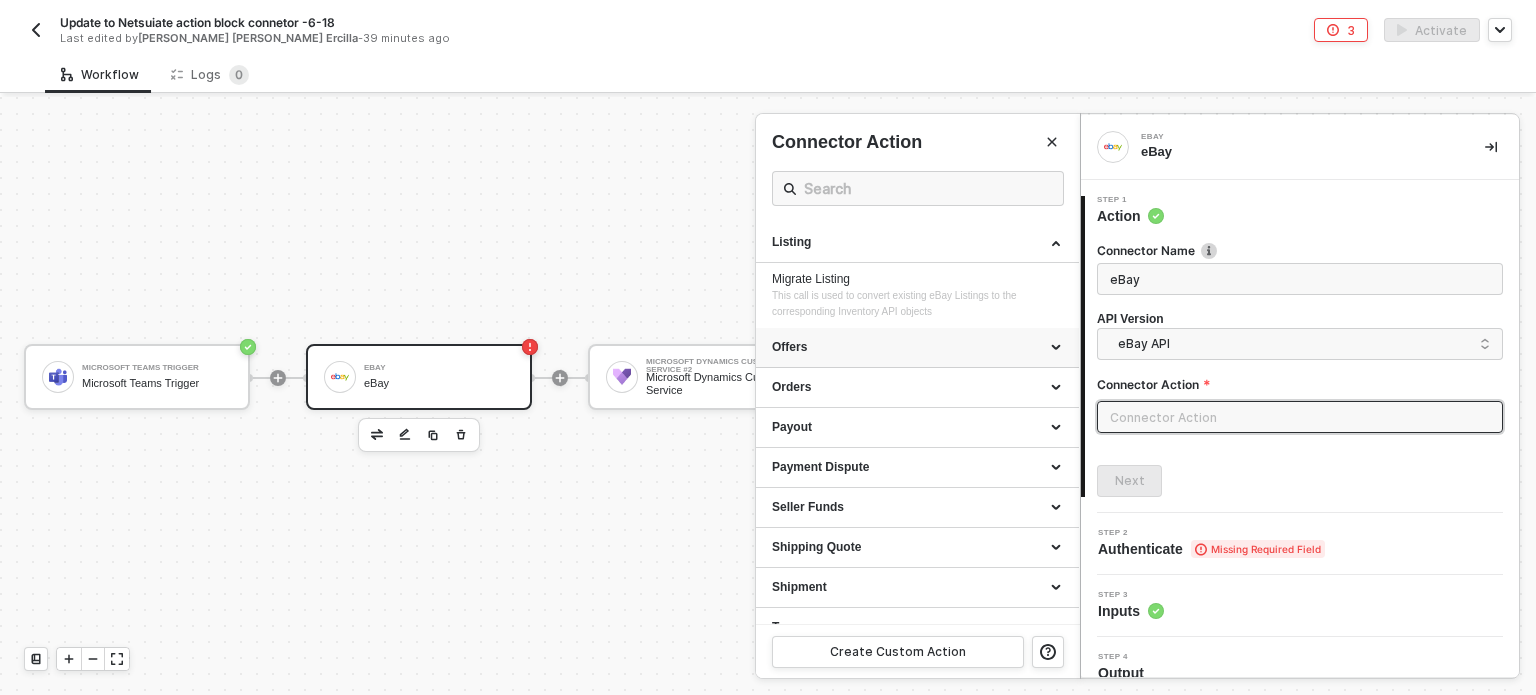click on "Offers" at bounding box center (917, 347) 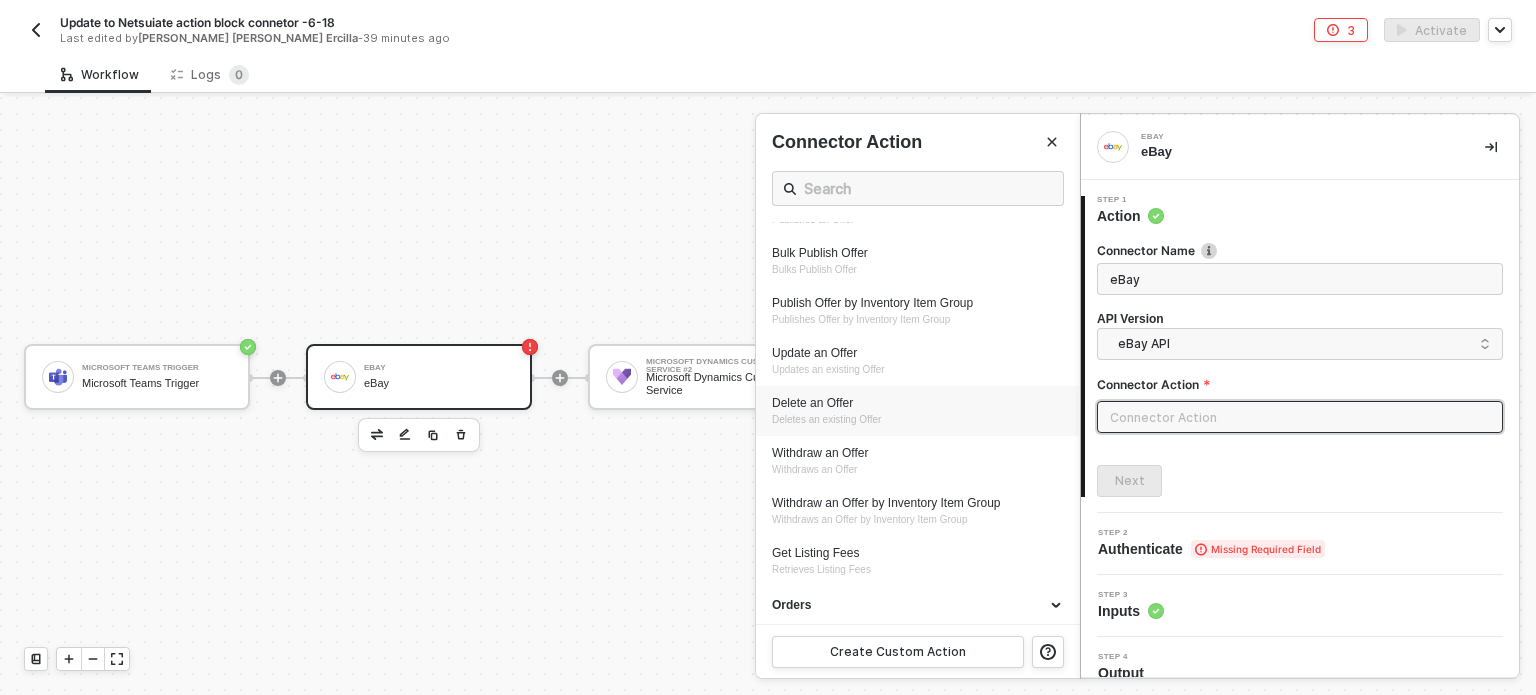 scroll, scrollTop: 2700, scrollLeft: 0, axis: vertical 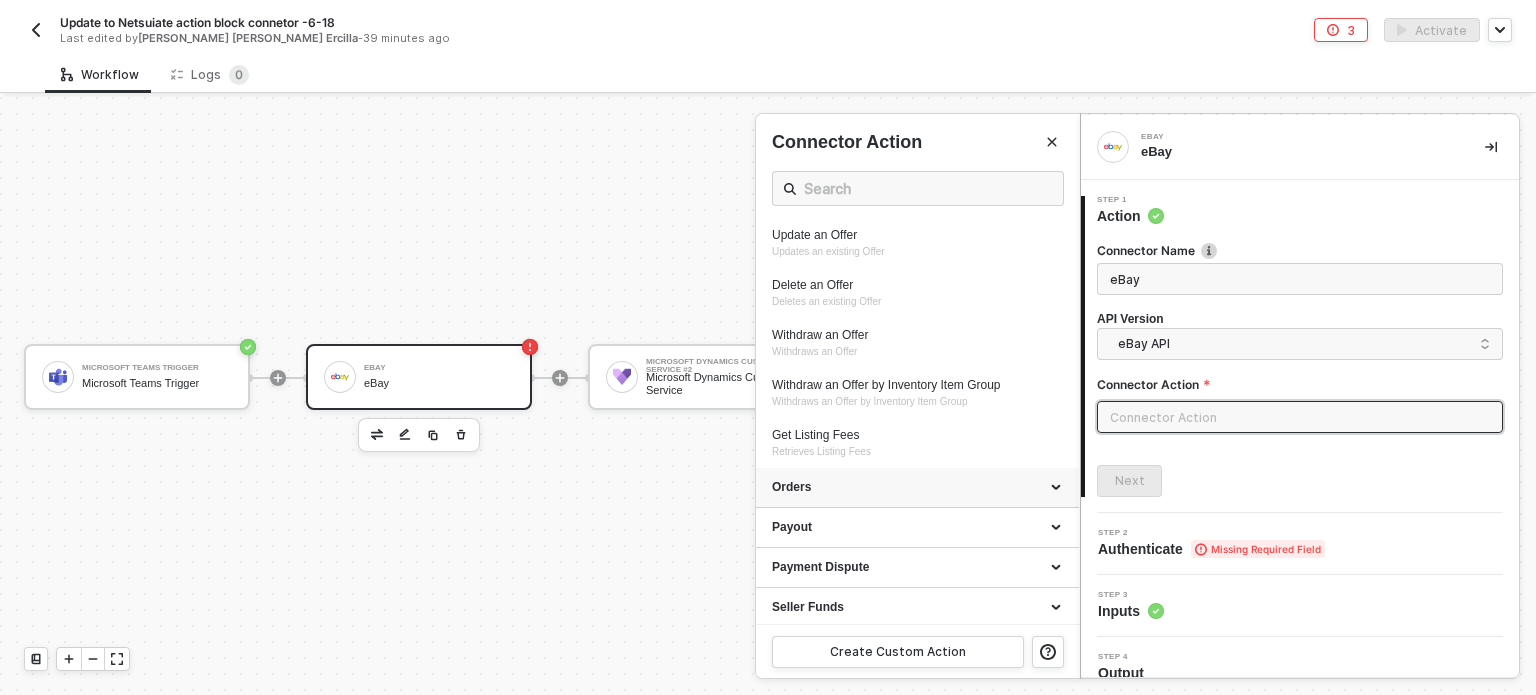 click on "Orders" at bounding box center (917, 487) 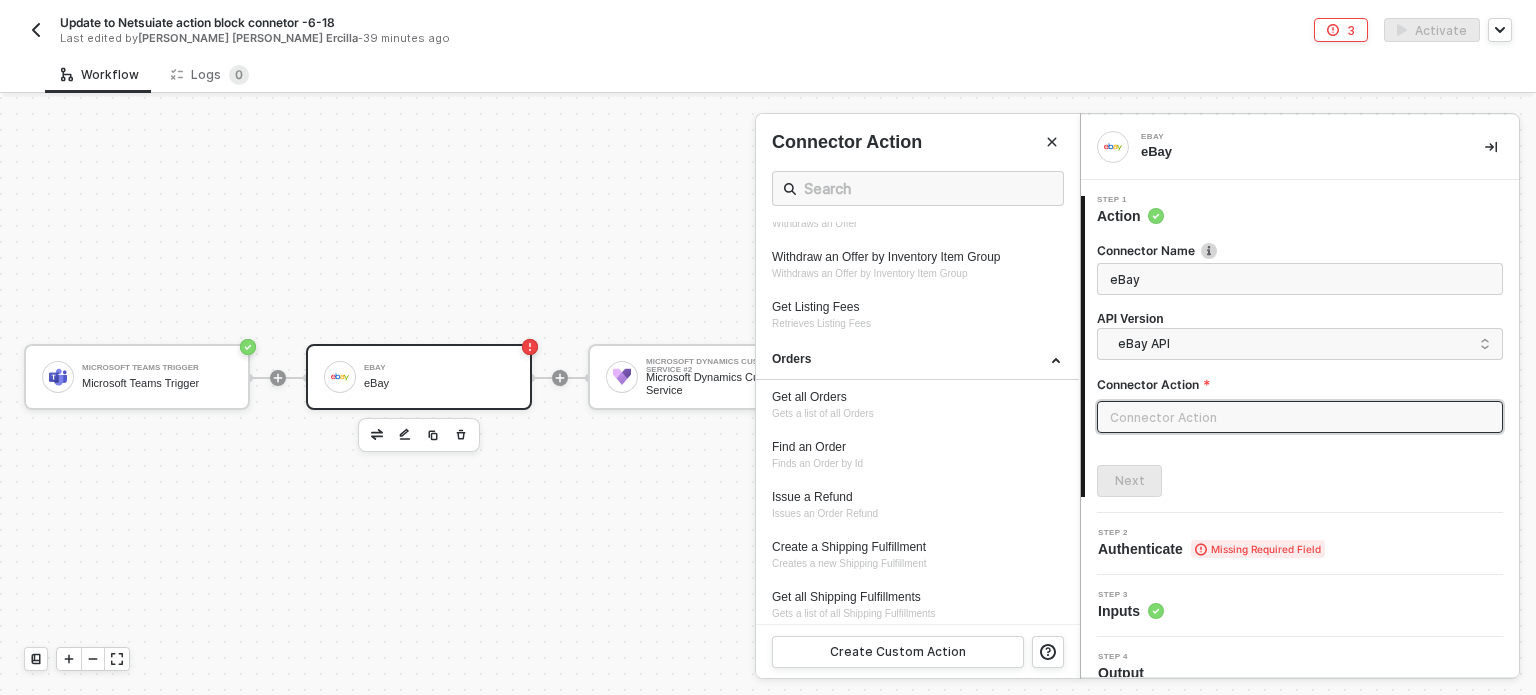 scroll, scrollTop: 3000, scrollLeft: 0, axis: vertical 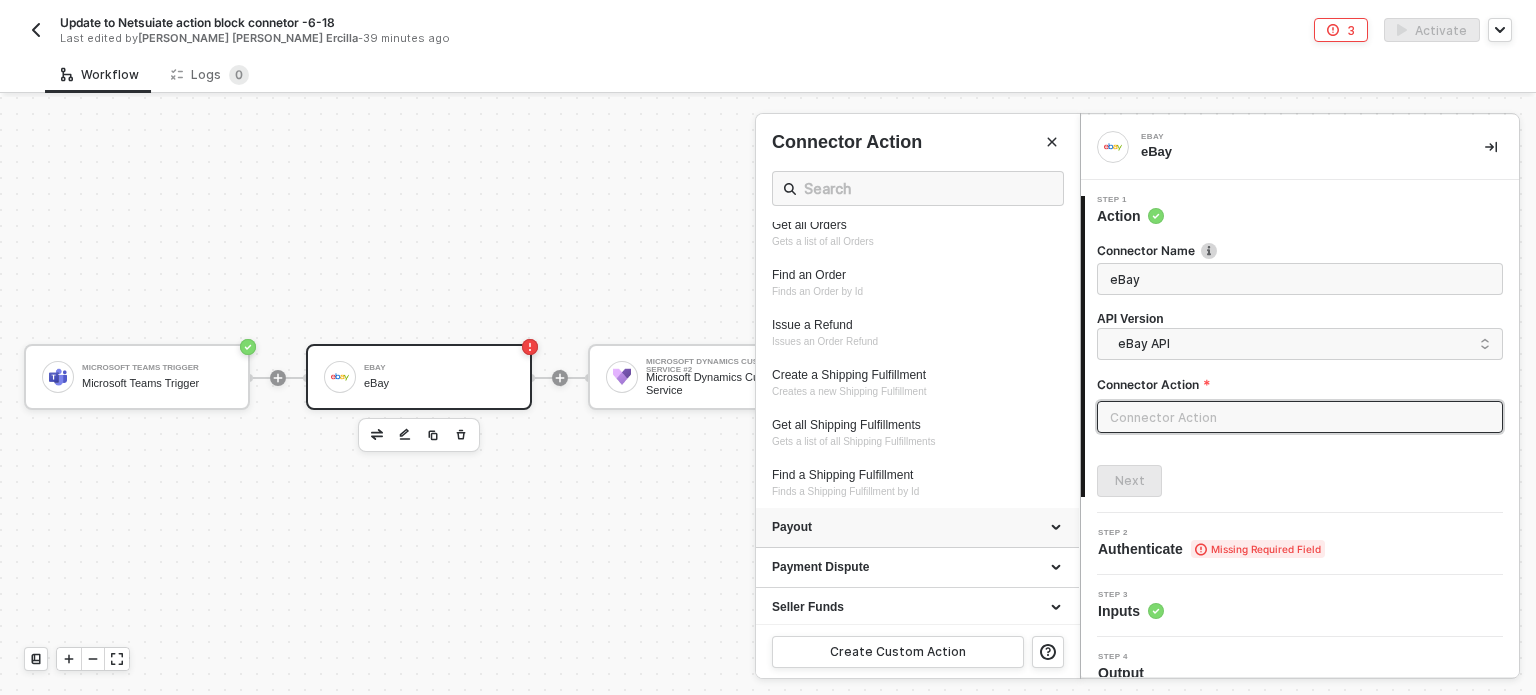 click on "Payout" at bounding box center (917, 527) 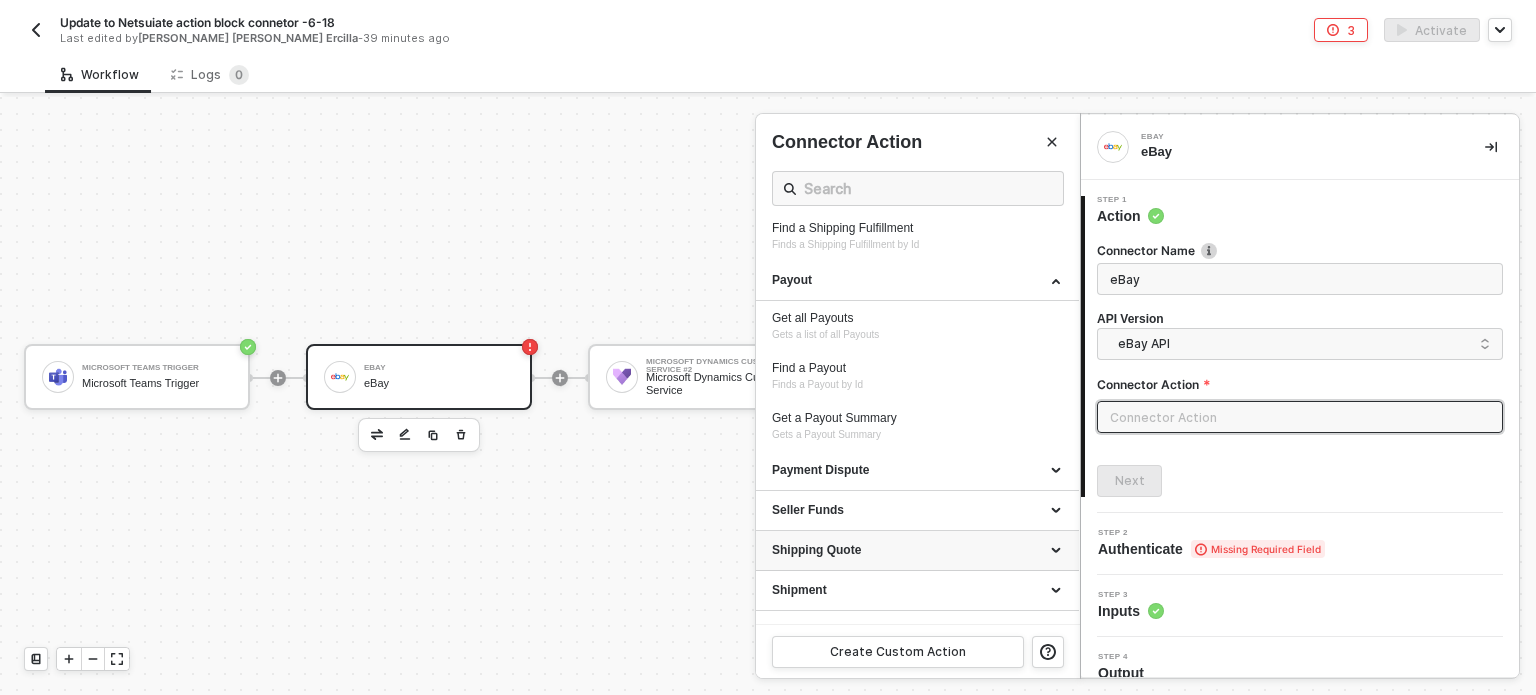 scroll, scrollTop: 3300, scrollLeft: 0, axis: vertical 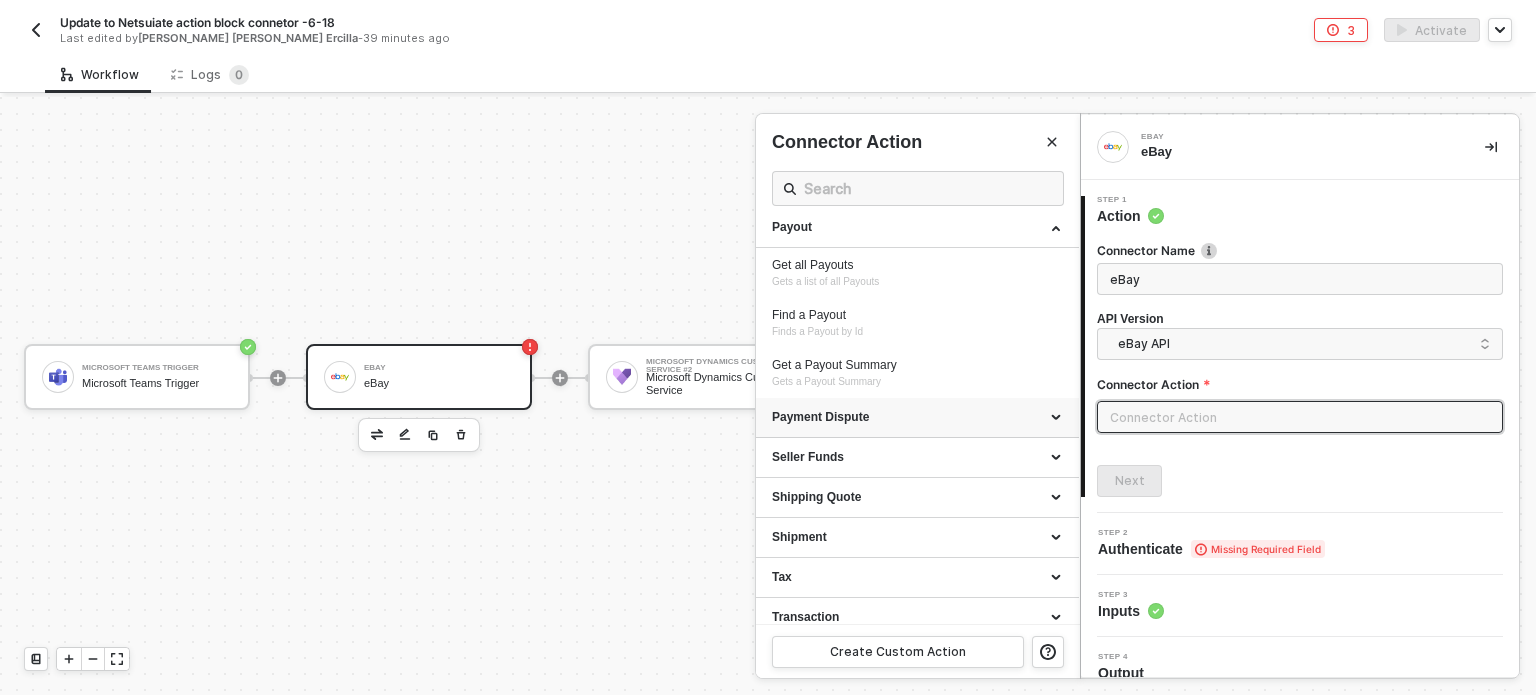 click on "Payment Dispute" at bounding box center [917, 417] 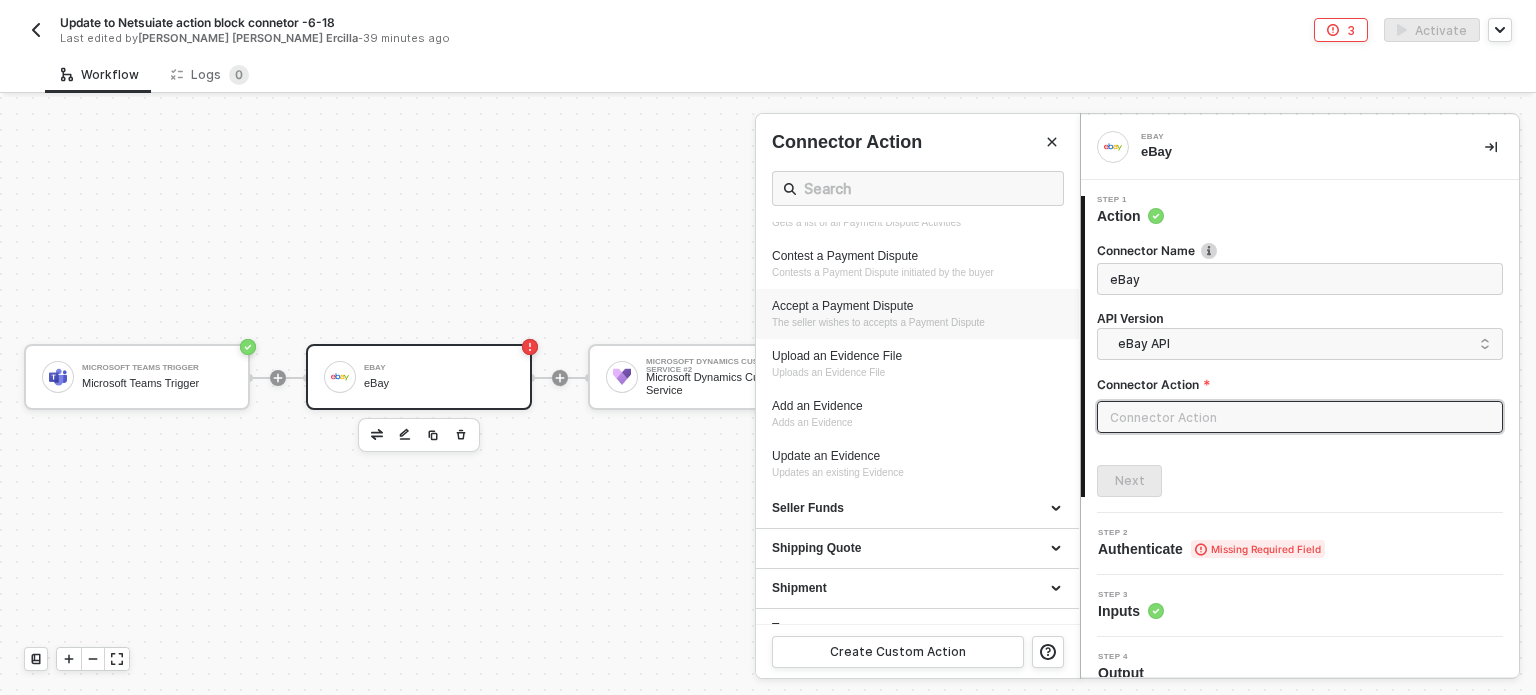 scroll, scrollTop: 3800, scrollLeft: 0, axis: vertical 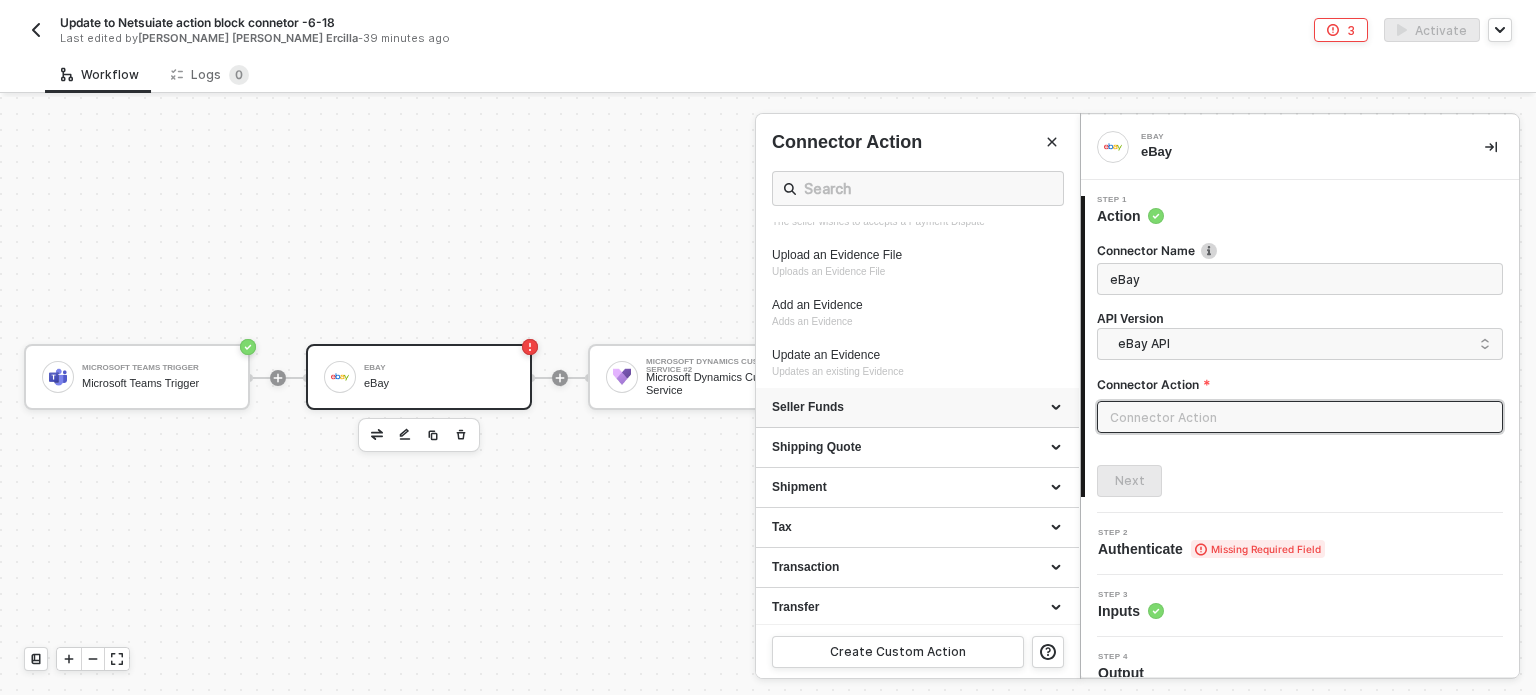 click on "Seller Funds" at bounding box center (917, 408) 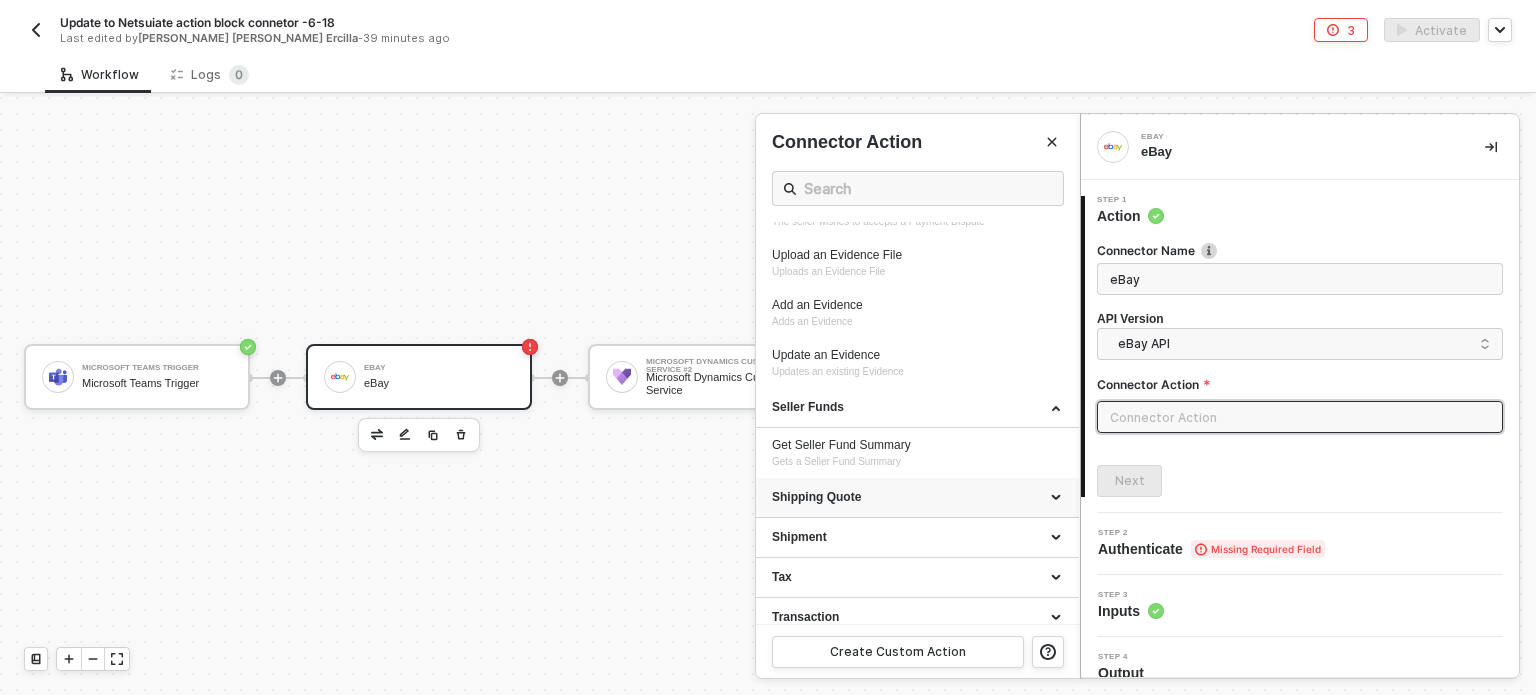 click on "Shipping Quote" at bounding box center (917, 497) 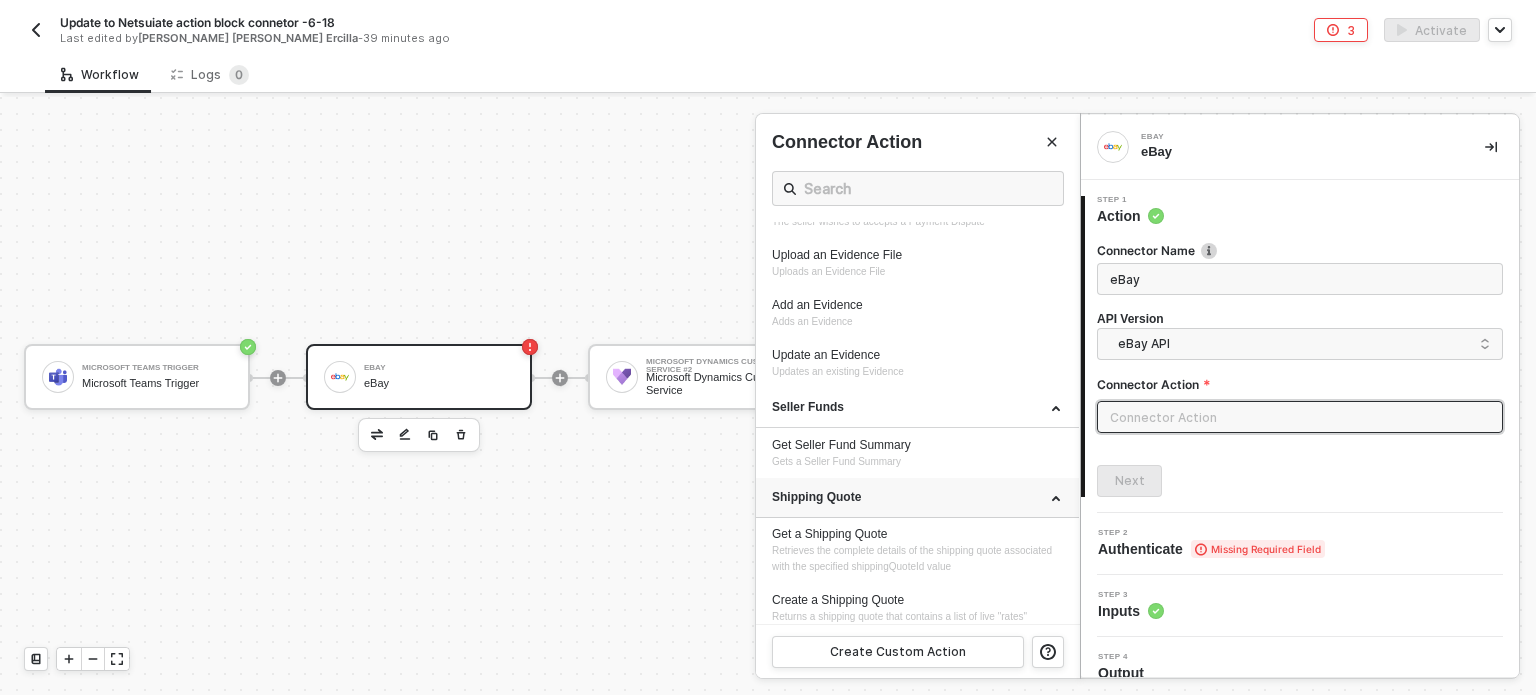 scroll, scrollTop: 3968, scrollLeft: 0, axis: vertical 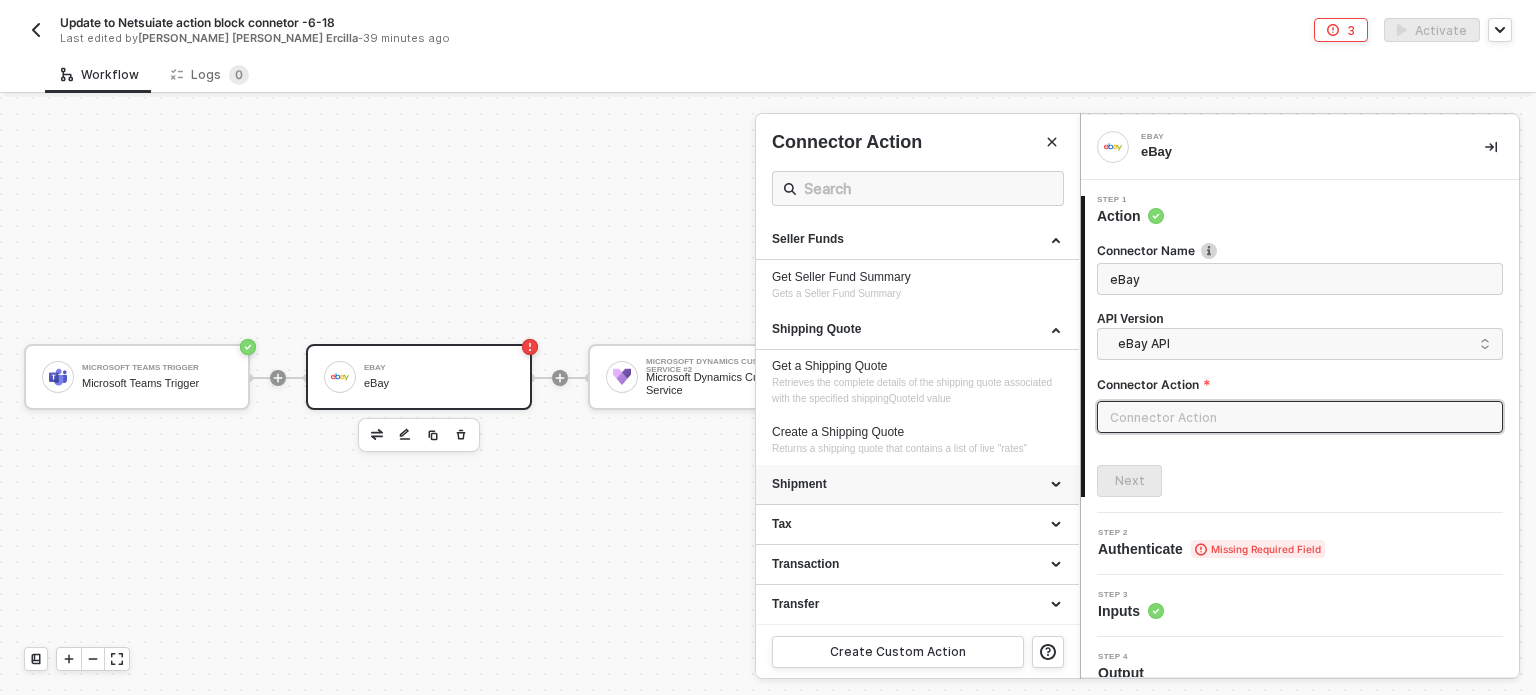 click on "Shipment" at bounding box center [917, 484] 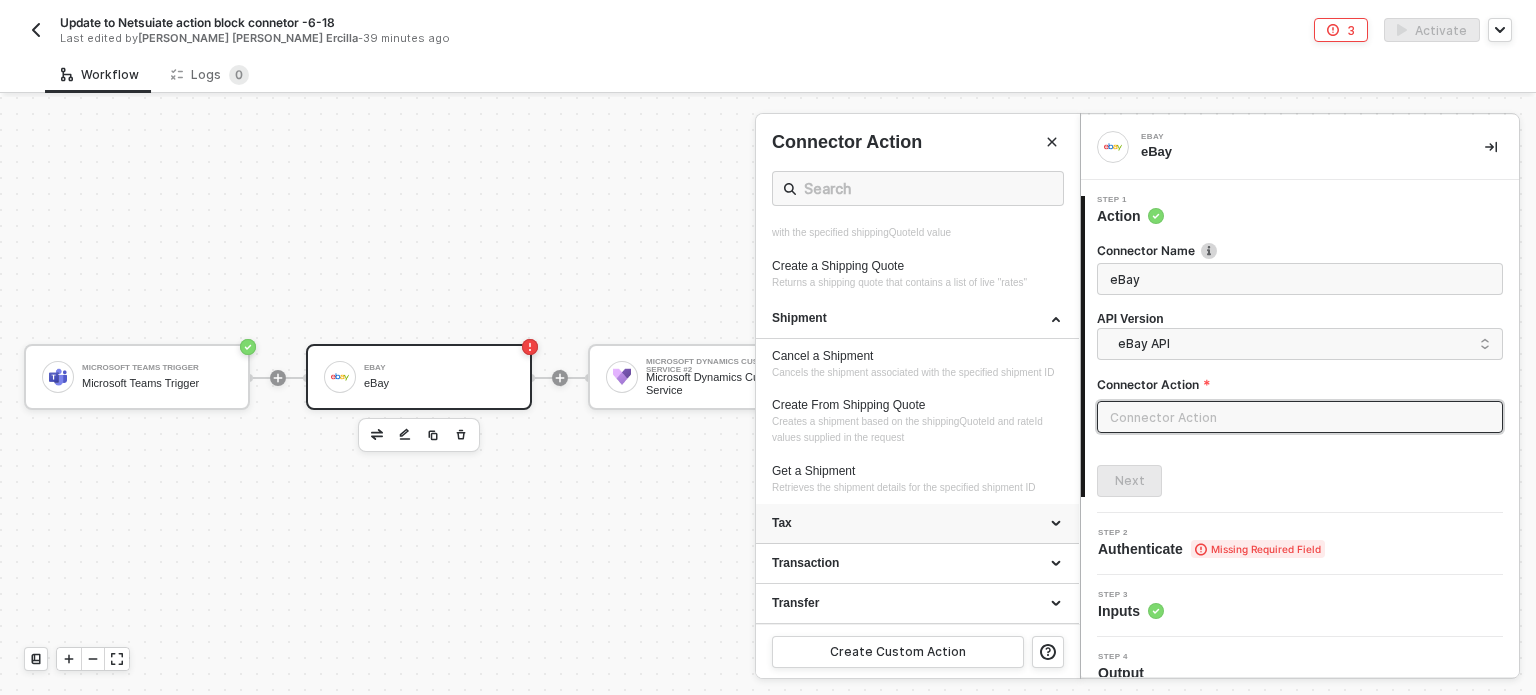 click on "Tax" at bounding box center [917, 523] 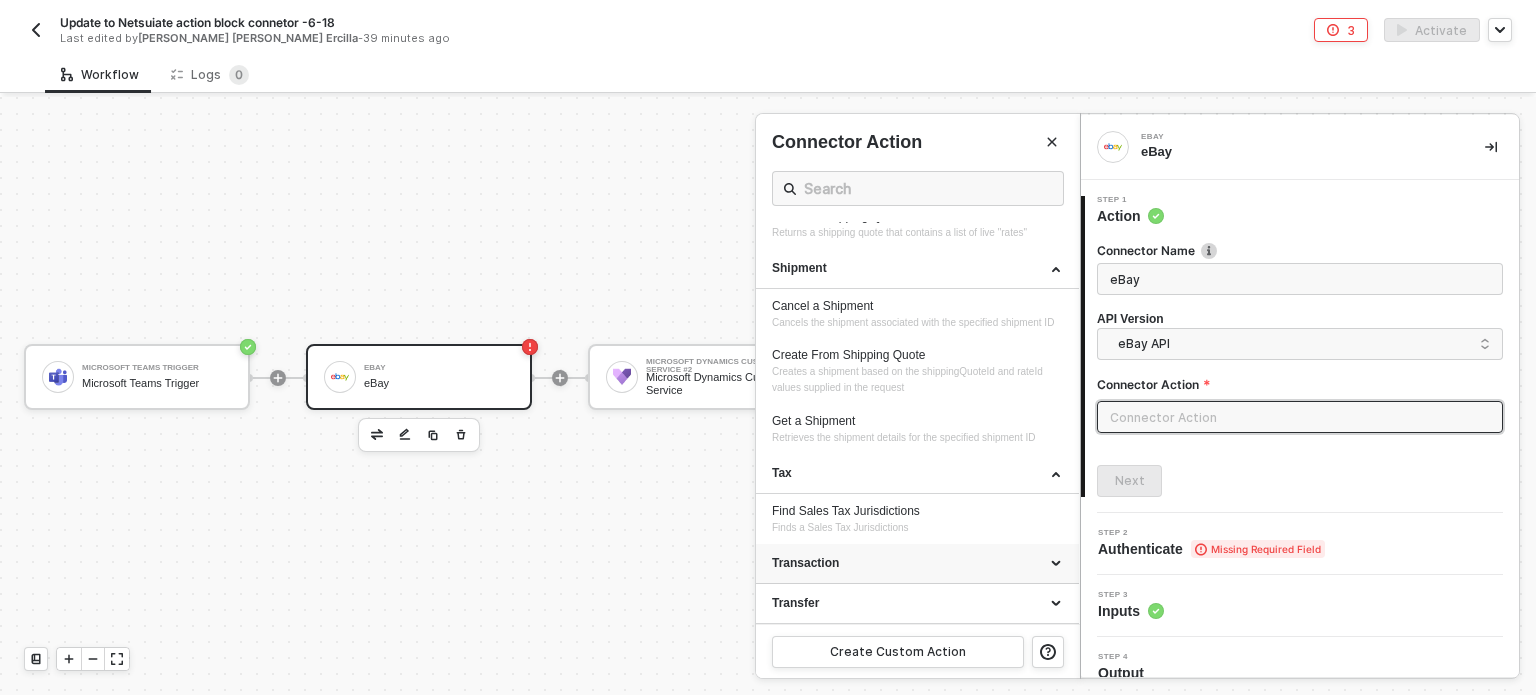 click on "Transaction" at bounding box center (917, 563) 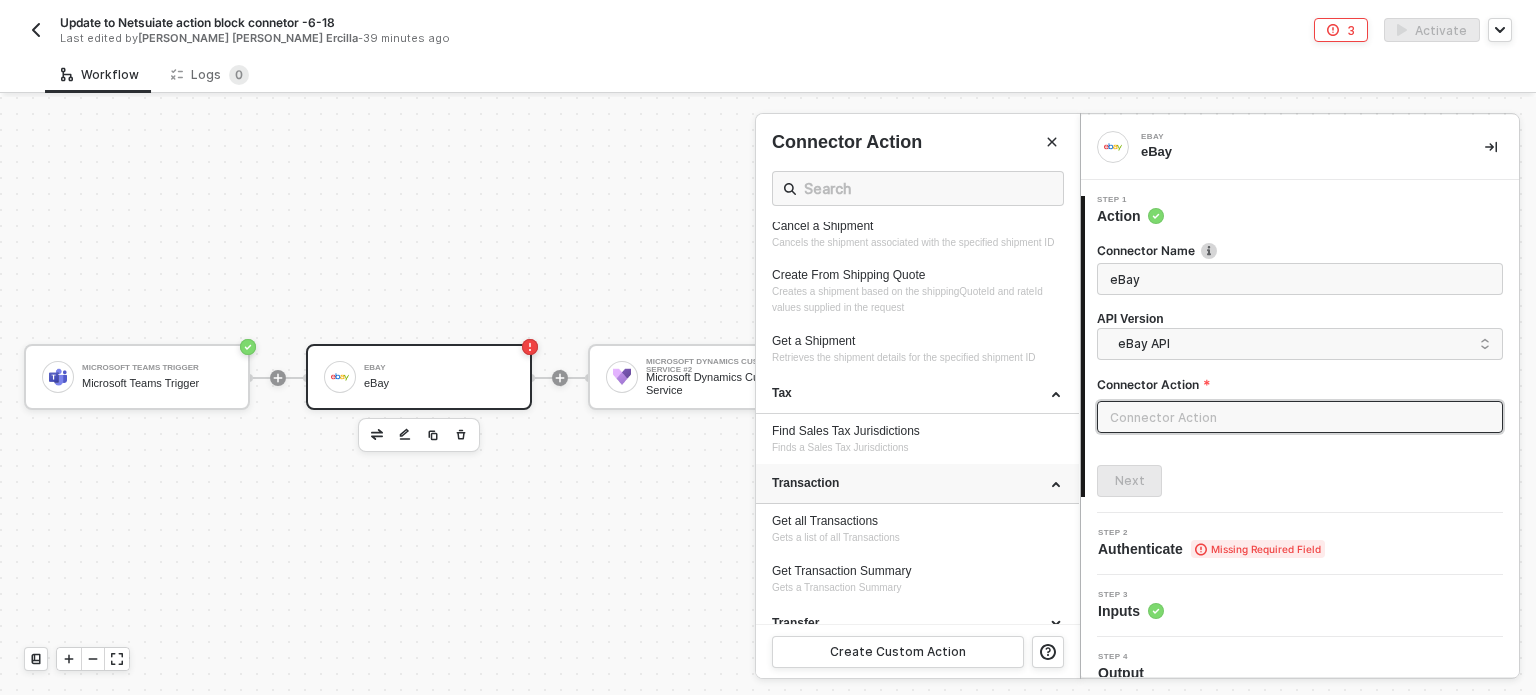 scroll, scrollTop: 4297, scrollLeft: 0, axis: vertical 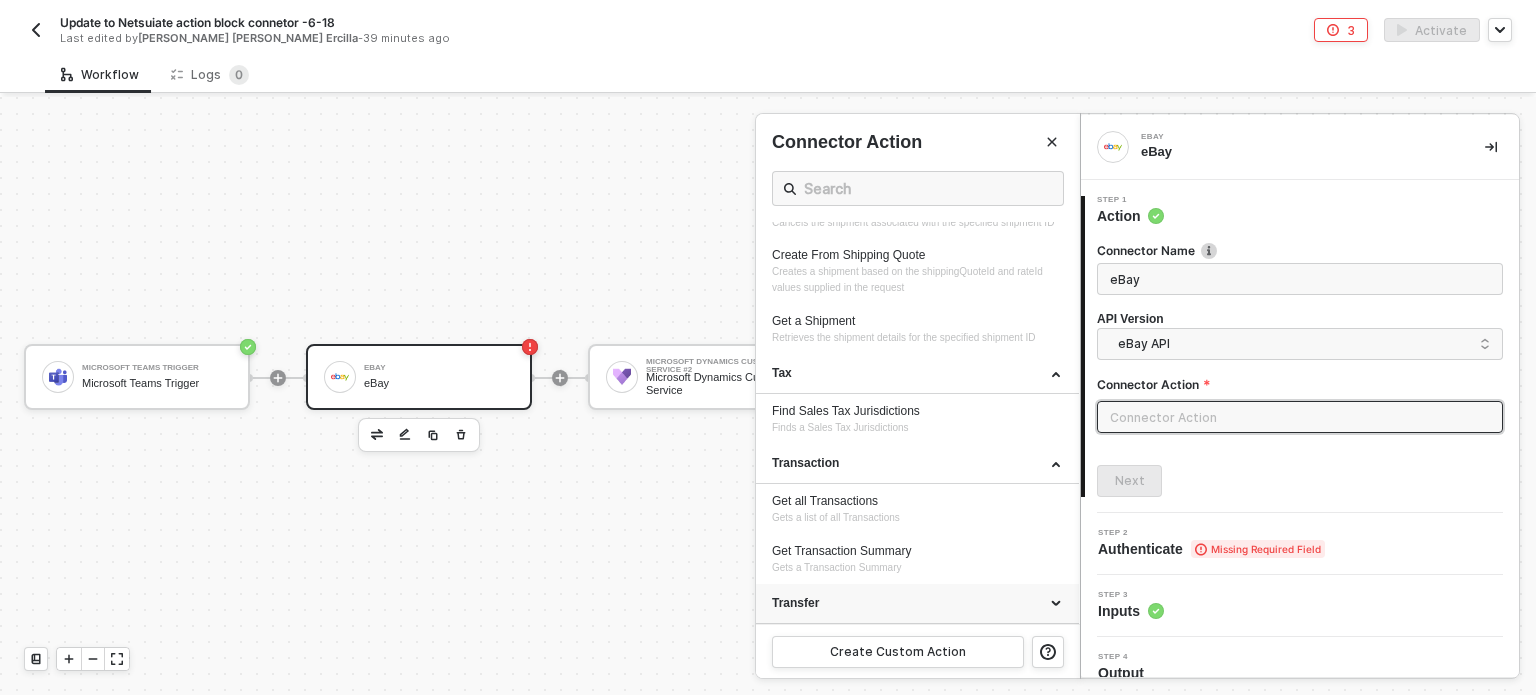 click on "Transfer" at bounding box center [917, 603] 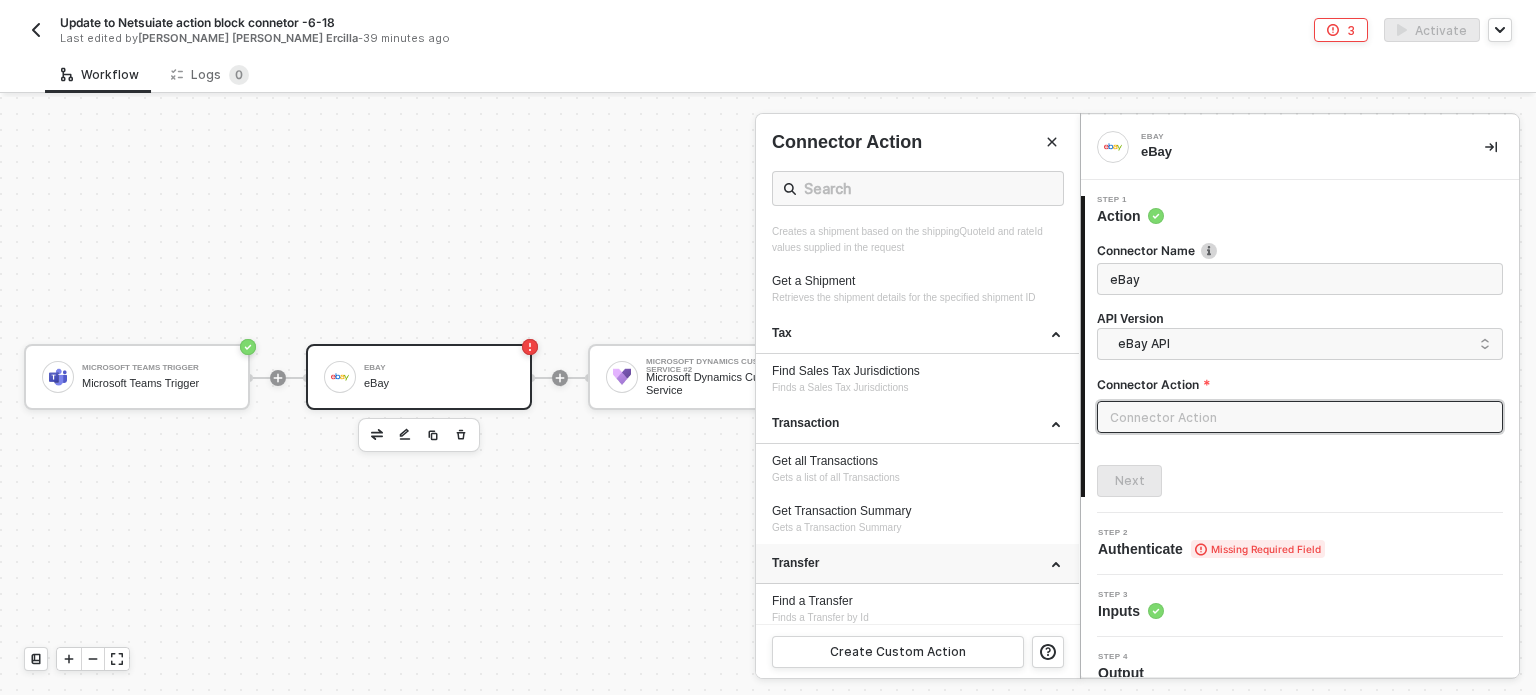 scroll, scrollTop: 4348, scrollLeft: 0, axis: vertical 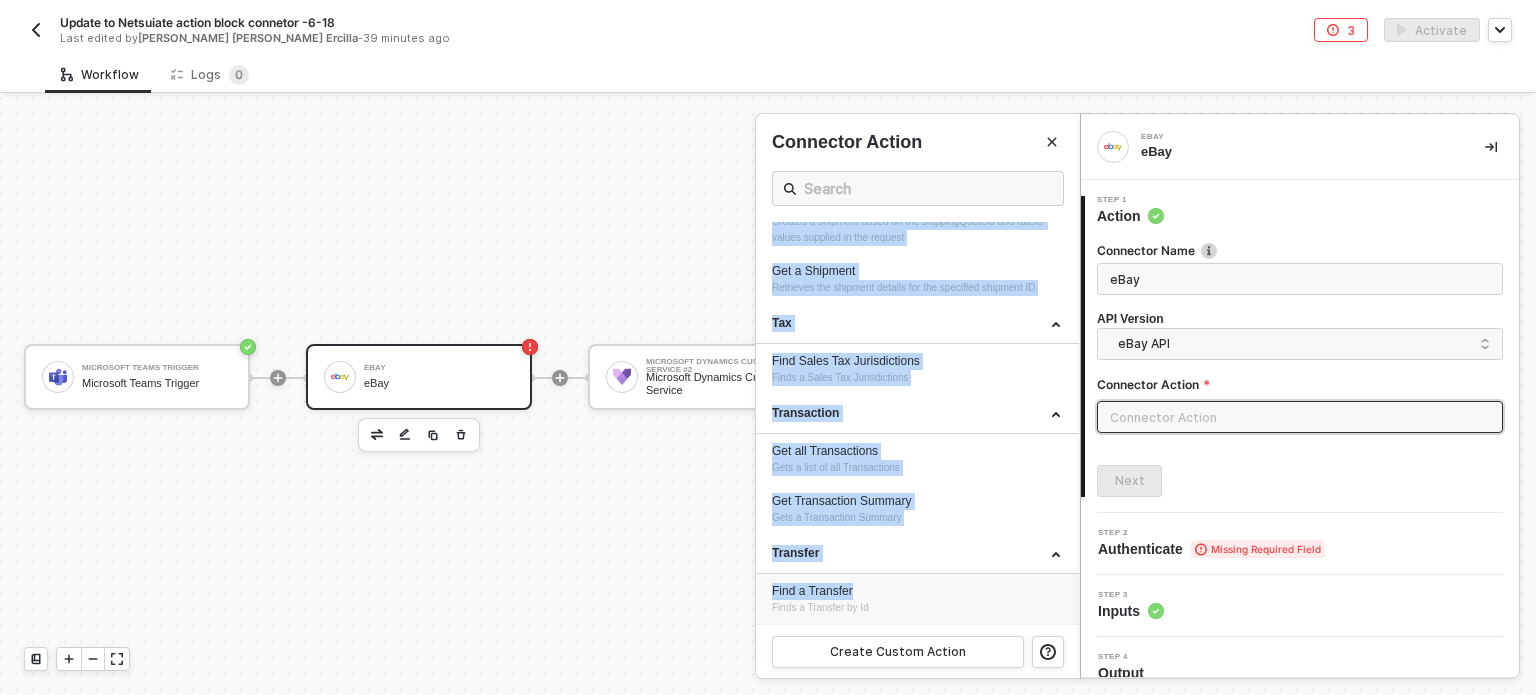 drag, startPoint x: 771, startPoint y: 237, endPoint x: 869, endPoint y: 591, distance: 367.31458 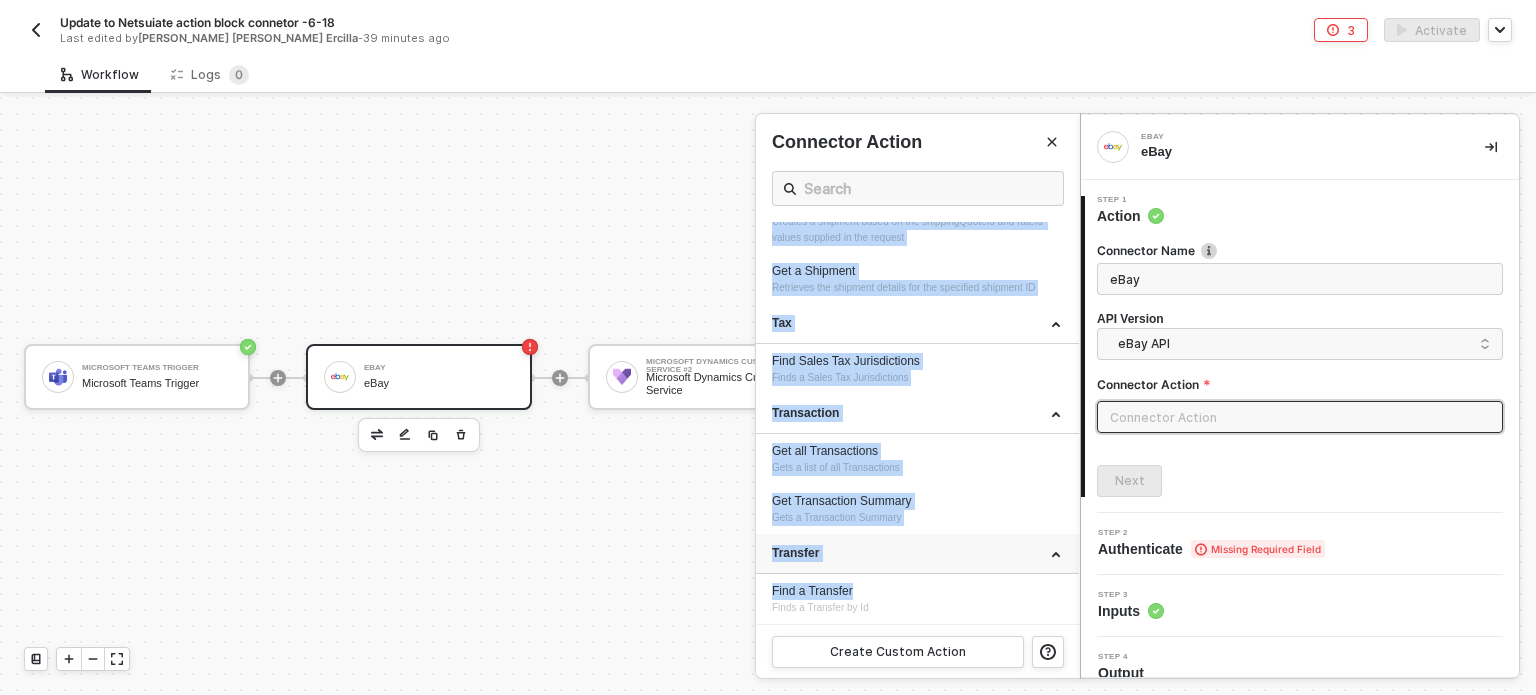 copy on "Ads Get all Ads Retrieves Promoted Listings ads Get an Ad Retrieves the specified ad from the specified campaign Delete an Ad Deletes the specified ad from the specified campaign Update a Bid Updates the bid percentage for the specified ad in the specified campaign Create an Ad By Listing ID Adds a listing to an existing Promoted Listings campaign using a listingId value Create an Ad By Inventory Reference Adds a listing that is managed with the Inventory API to an existing Promoted Listings campaign Bulk Create an Ad By Listing ID Adds multiple listings to an existing Promoted Listings campaign using a listingId value Campaign Create a Campaign Creates a Promoted Listings ad campaign Clone a Campaign Clones  the specified campaigns campaign criterion Get all Campaigns Retrieves the details for all of the sellers defined campaigns Get a Campaign Retrieves the details of a single campaign Get a Campaign By Name Retrieves the details of a single campaign, as specified with the campaign name field Find a Camp..." 